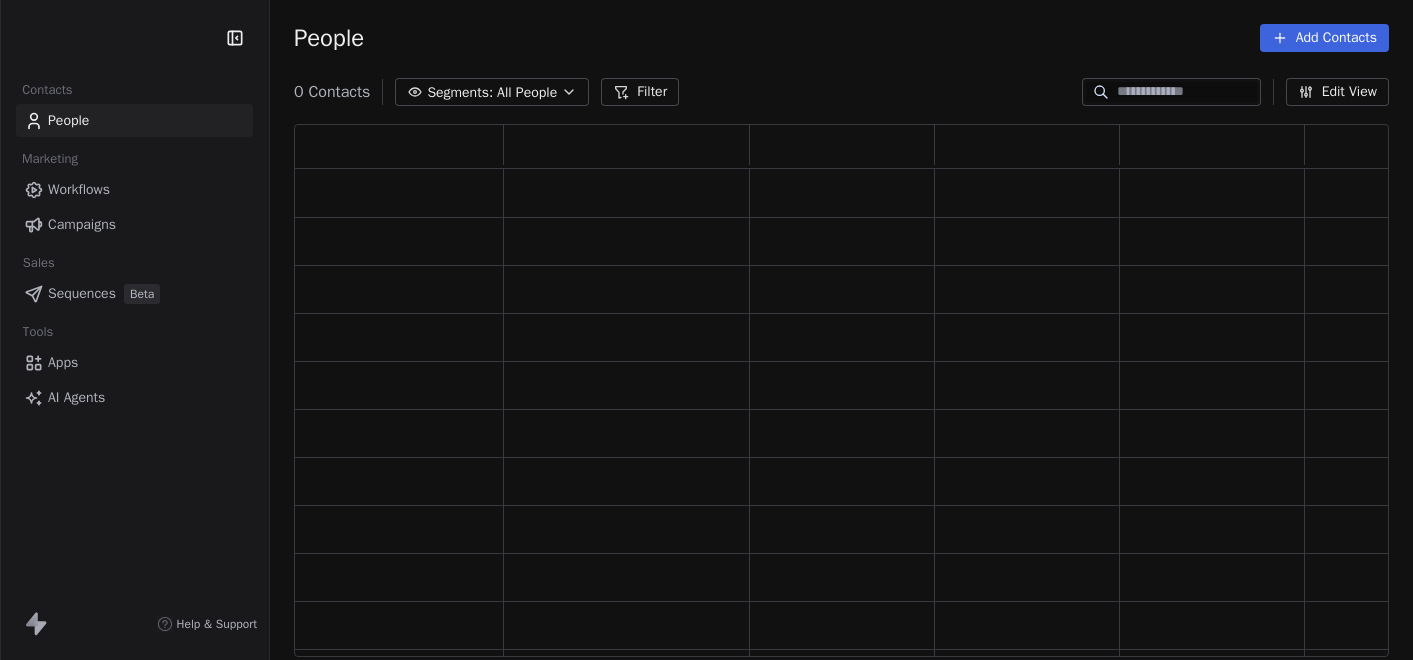 scroll, scrollTop: 0, scrollLeft: 0, axis: both 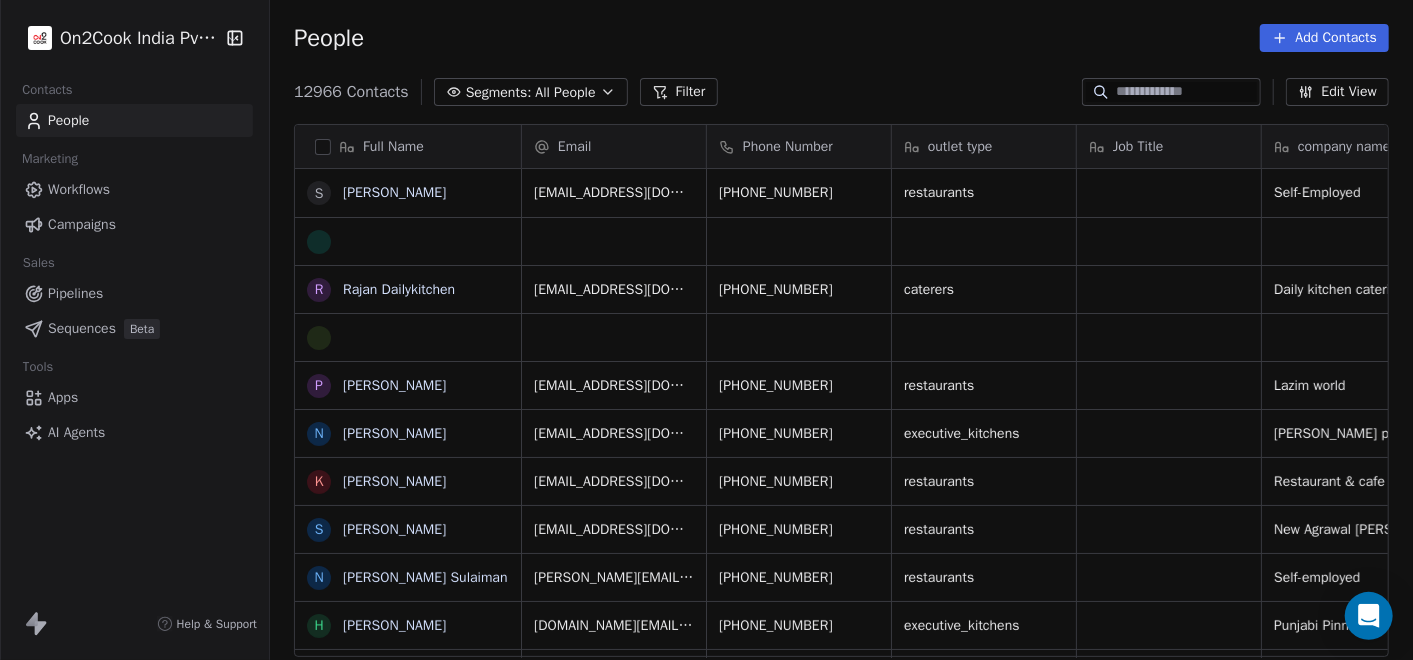 click on "Filter" at bounding box center (679, 92) 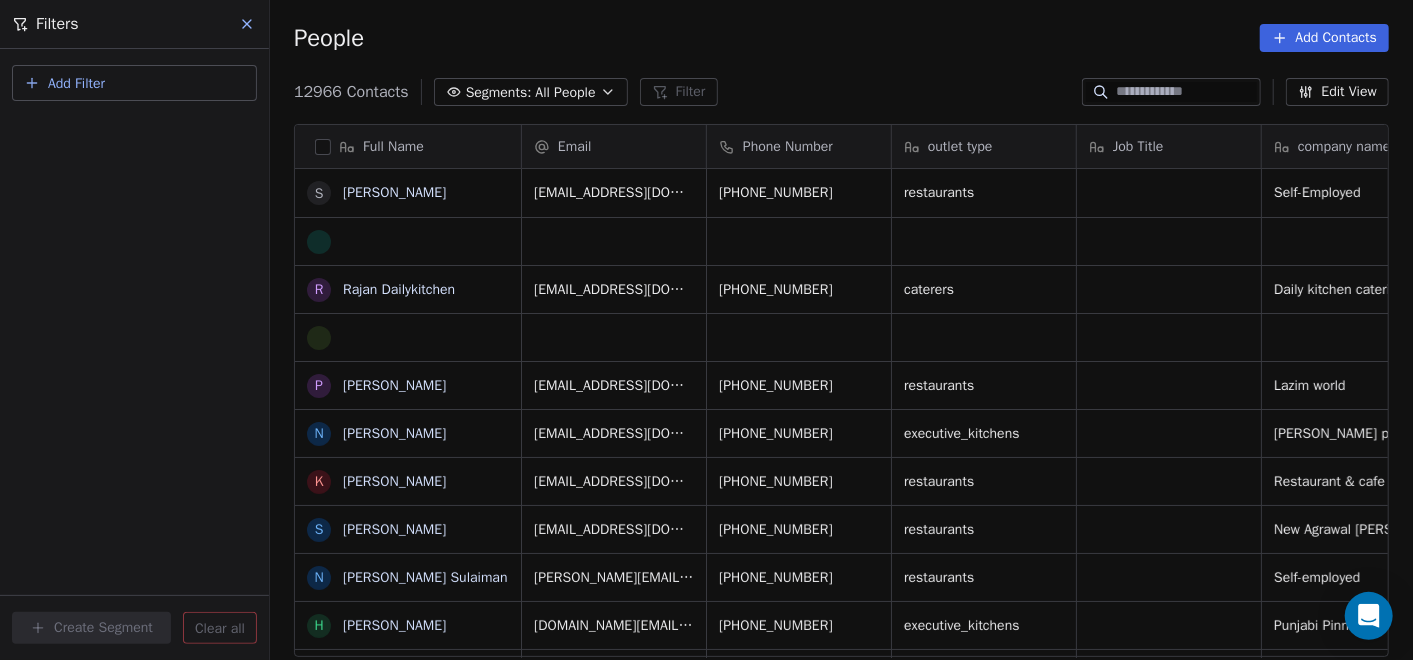 click on "Add Filter" at bounding box center (134, 83) 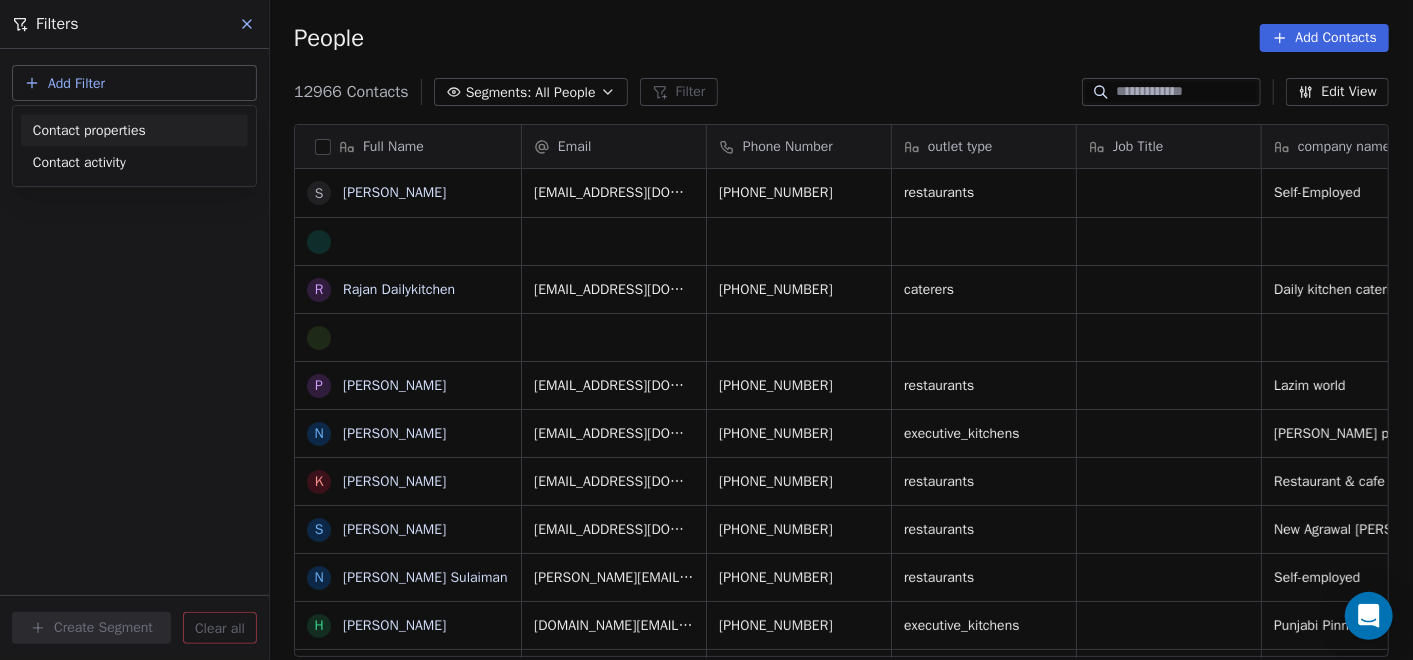 click on "Contact properties" at bounding box center [89, 130] 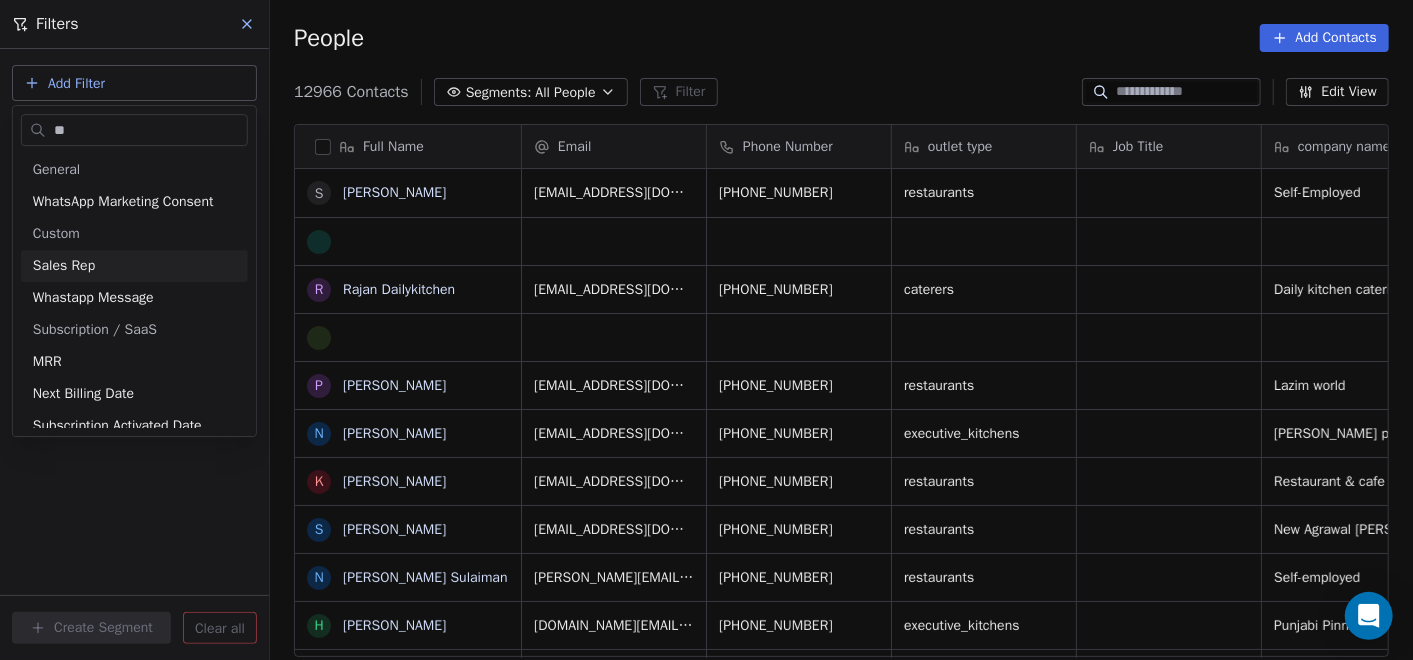 type on "**" 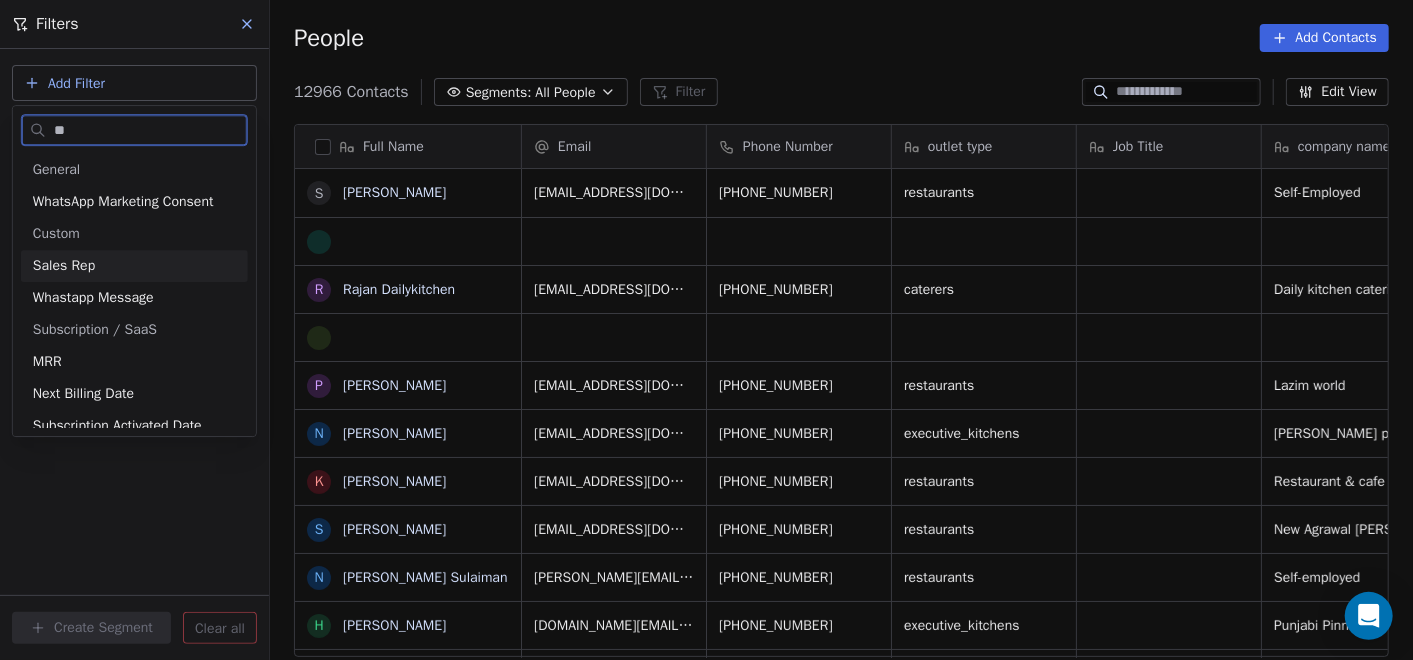 click on "Sales Rep" at bounding box center (134, 266) 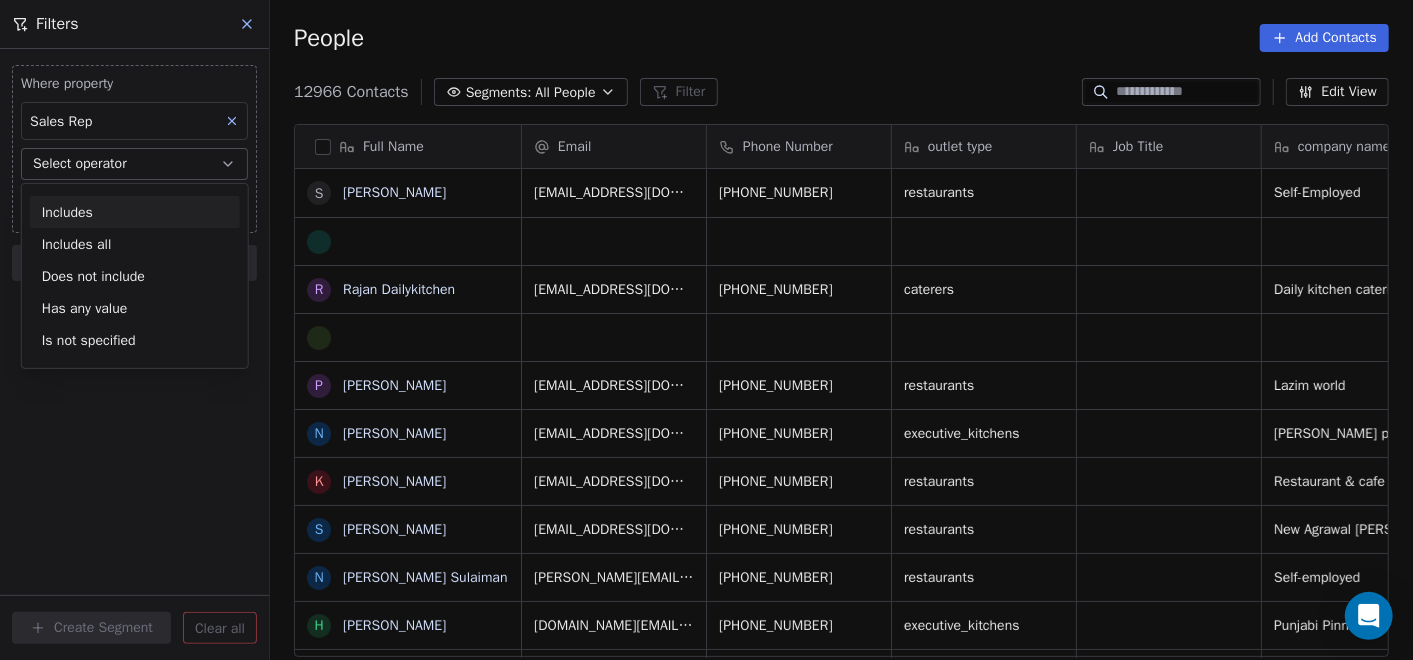 click on "Includes" at bounding box center (135, 212) 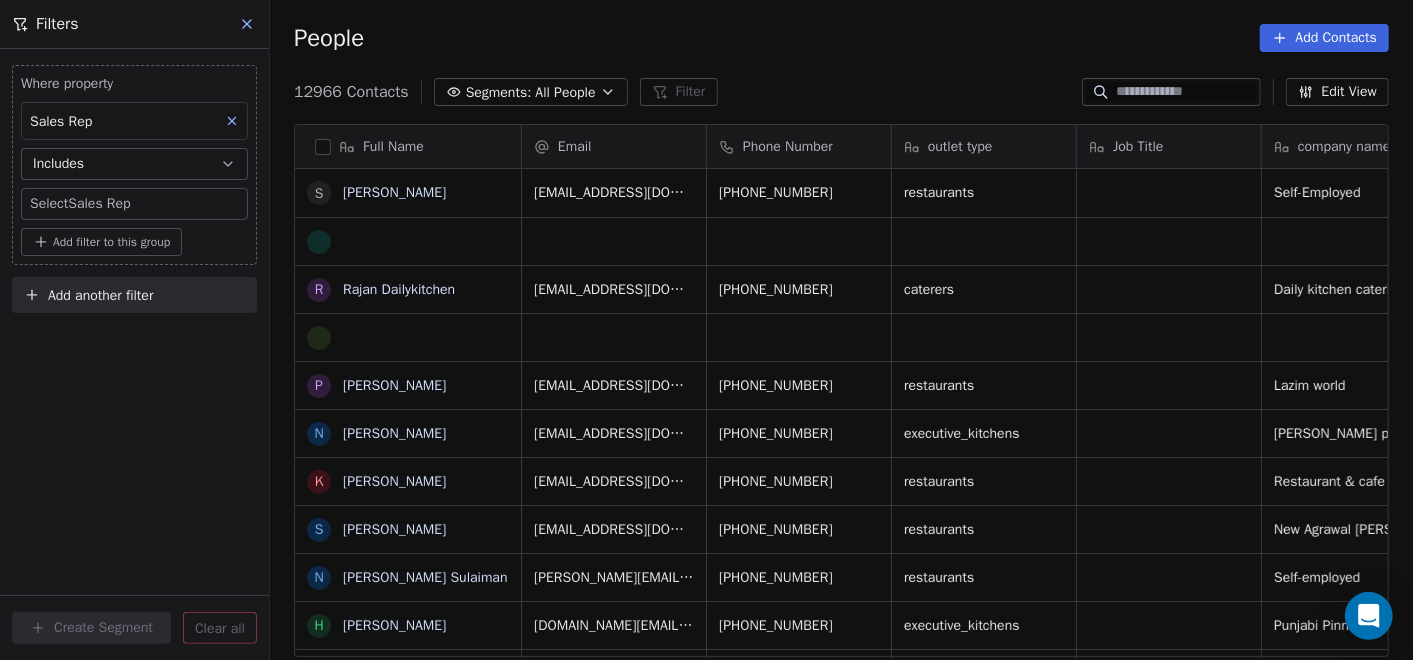 click on "On2Cook India Pvt. Ltd. Contacts People Marketing Workflows Campaigns Sales Pipelines Sequences Beta Tools Apps AI Agents Help & Support Filters Where property   Sales Rep   Includes Select  Sales Rep Add filter to this group Add another filter  Create Segment Clear all People  Add Contacts 12966 Contacts Segments: All People Filter  Edit View Tag Add to Sequence Full Name S Seyon Seyon R Rajan Dailykitchen P Pothimadathil Hameed N Naveen K Rungta K Kaja Mohammed S Shivendra Agarwal N Nowfal Pulimoottil Sulaiman h harbans kaur N Navneet Singh J Jay Sidhnath Fastfood Ghughara R Raman Mittal P Prakash Mishra S Shital Avlani P Puneet Khanna S S Shrivastava S Sunil Sharma N Nilesh Prajapati A Anil Patel B Bineesh Joseph a aamir K Kapil Harish Sota S Siddique Kunhippa B Binda V Vinod Jain N Nagaraj SEO - Freelance SEO Expert Bangalore India n nagesh gaikwad A ASHOK Email Phone Number outlet type Job Title company name location Location Lead Source  shanjithkhan@rediffmail.com +917010240409 restaurants others_" at bounding box center (706, 330) 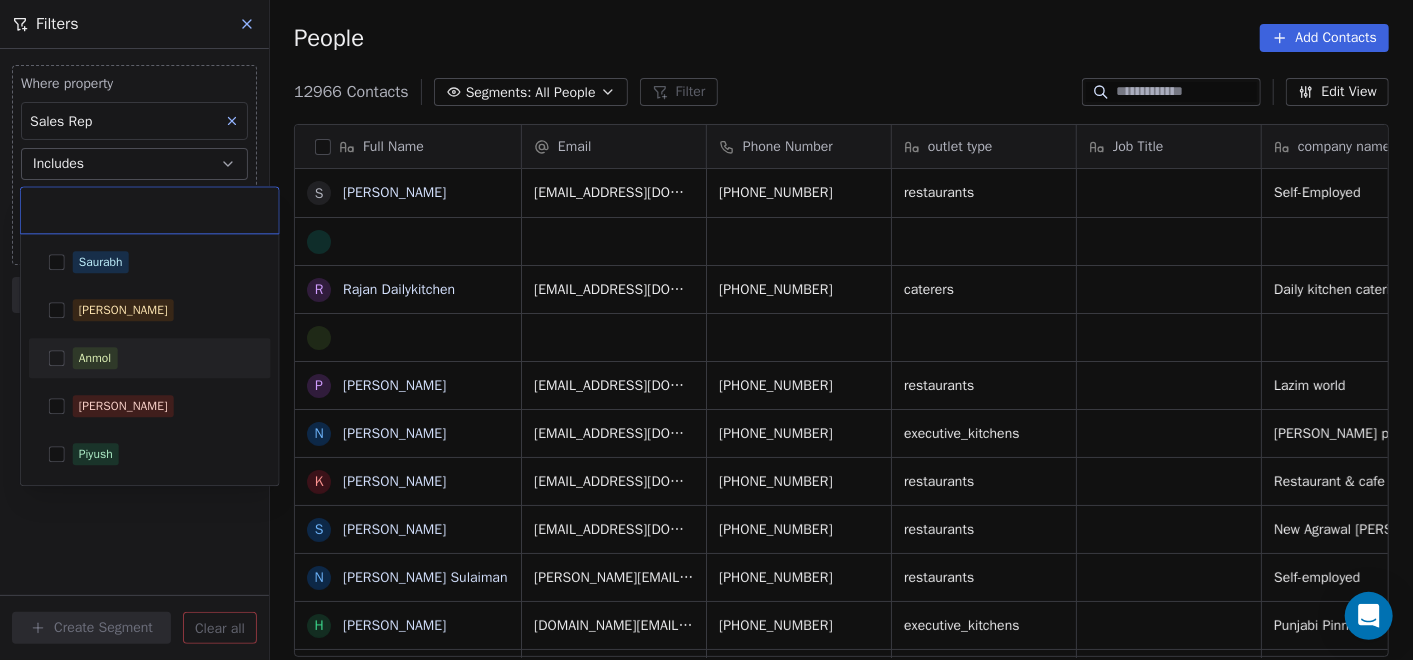 click on "Anmol" at bounding box center (95, 358) 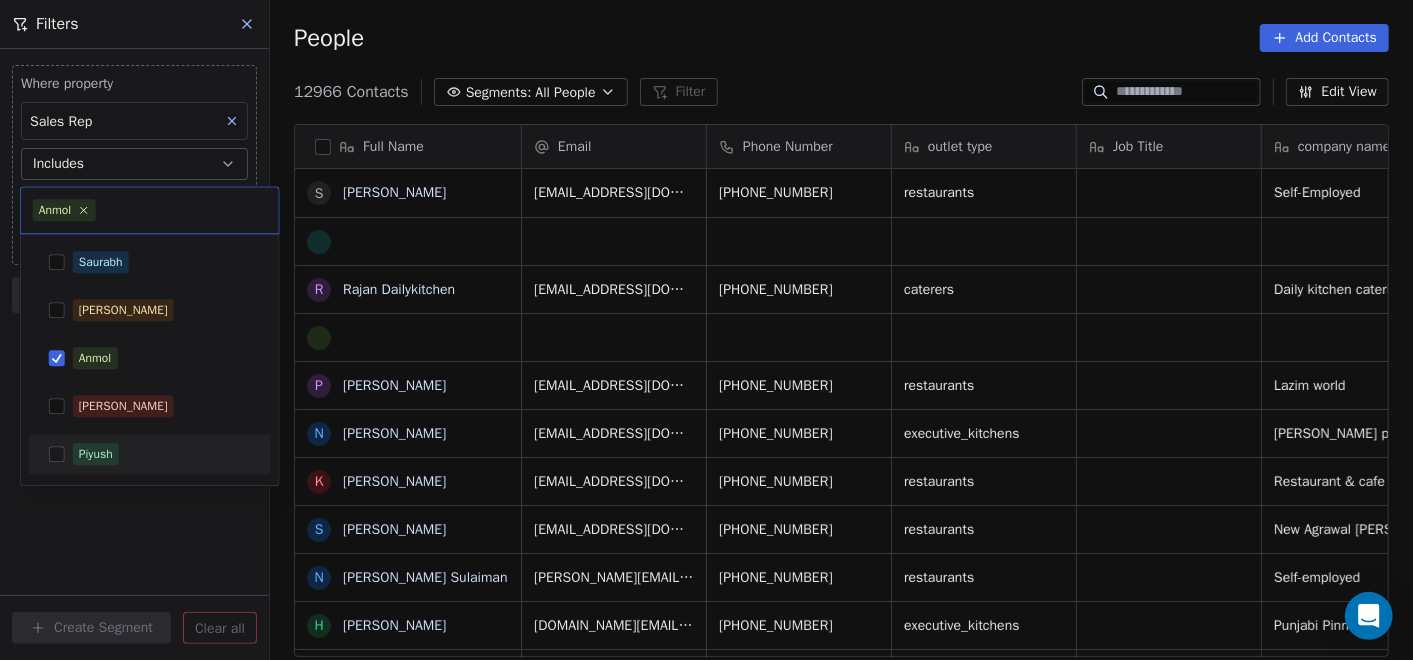 click on "On2Cook India Pvt. Ltd. Contacts People Marketing Workflows Campaigns Sales Pipelines Sequences Beta Tools Apps AI Agents Help & Support Filters Where property   Sales Rep   Includes Select  Sales Rep Add filter to this group Add another filter  Create Segment Clear all People  Add Contacts 12966 Contacts Segments: All People Filter  Edit View Tag Add to Sequence Full Name S Seyon Seyon R Rajan Dailykitchen P Pothimadathil Hameed N Naveen K Rungta K Kaja Mohammed S Shivendra Agarwal N Nowfal Pulimoottil Sulaiman h harbans kaur N Navneet Singh J Jay Sidhnath Fastfood Ghughara R Raman Mittal P Prakash Mishra S Shital Avlani P Puneet Khanna S S Shrivastava S Sunil Sharma N Nilesh Prajapati A Anil Patel B Bineesh Joseph a aamir K Kapil Harish Sota S Siddique Kunhippa B Binda V Vinod Jain N Nagaraj SEO - Freelance SEO Expert Bangalore India n nagesh gaikwad A ASHOK Email Phone Number outlet type Job Title company name location Location Lead Source  shanjithkhan@rediffmail.com +917010240409 restaurants others_" at bounding box center [706, 330] 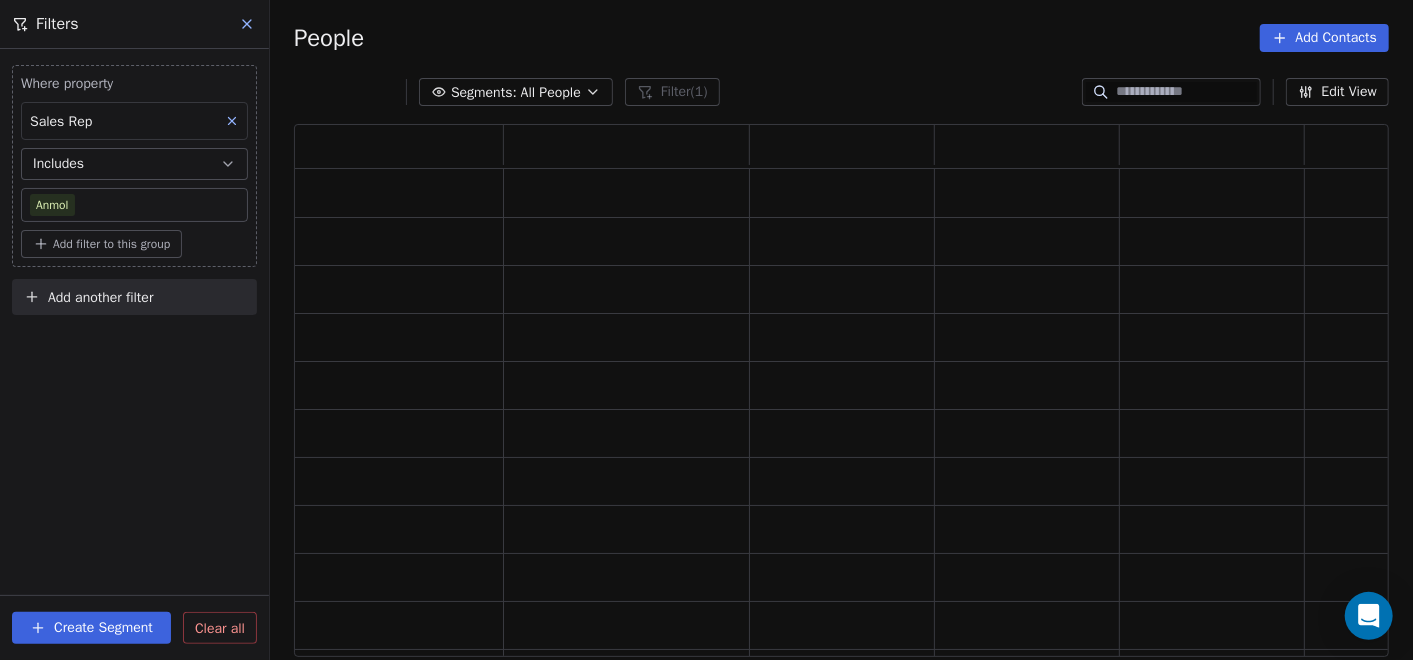 scroll, scrollTop: 18, scrollLeft: 18, axis: both 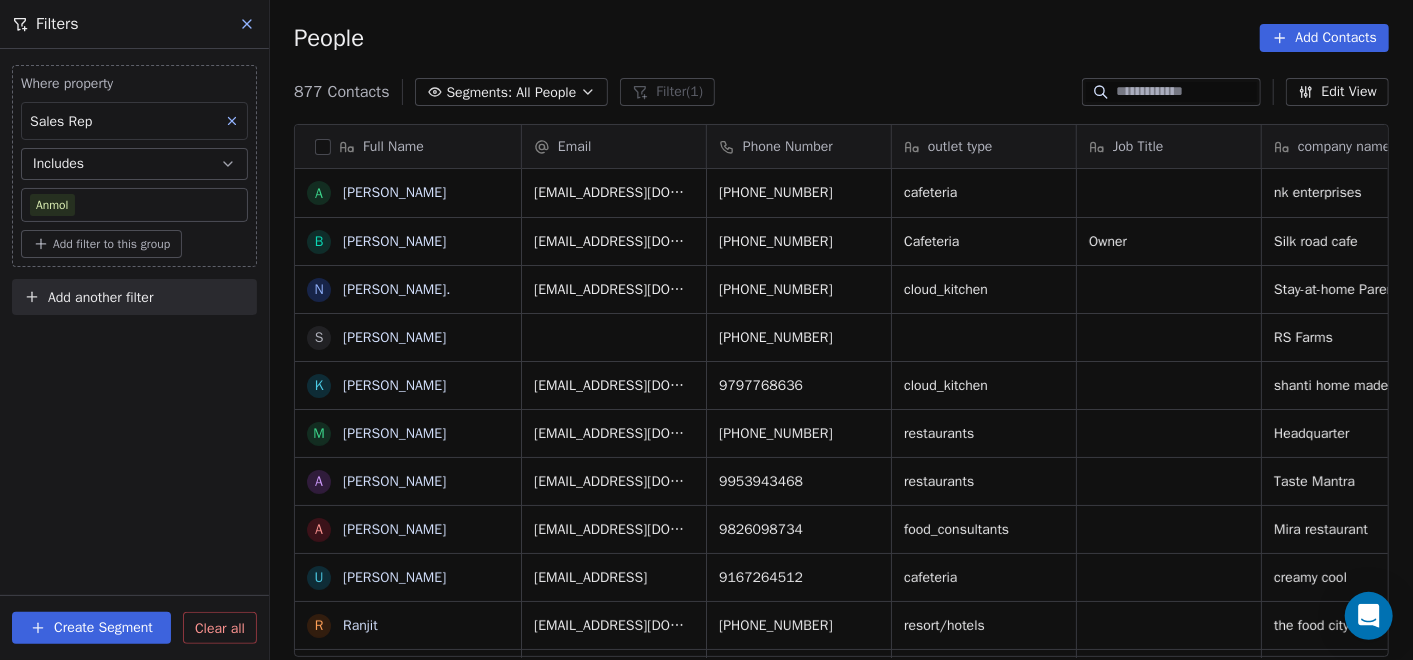 click on "Where property   Sales Rep   Includes Anmol Add filter to this group Add another filter  Create Segment Clear all" at bounding box center (134, 354) 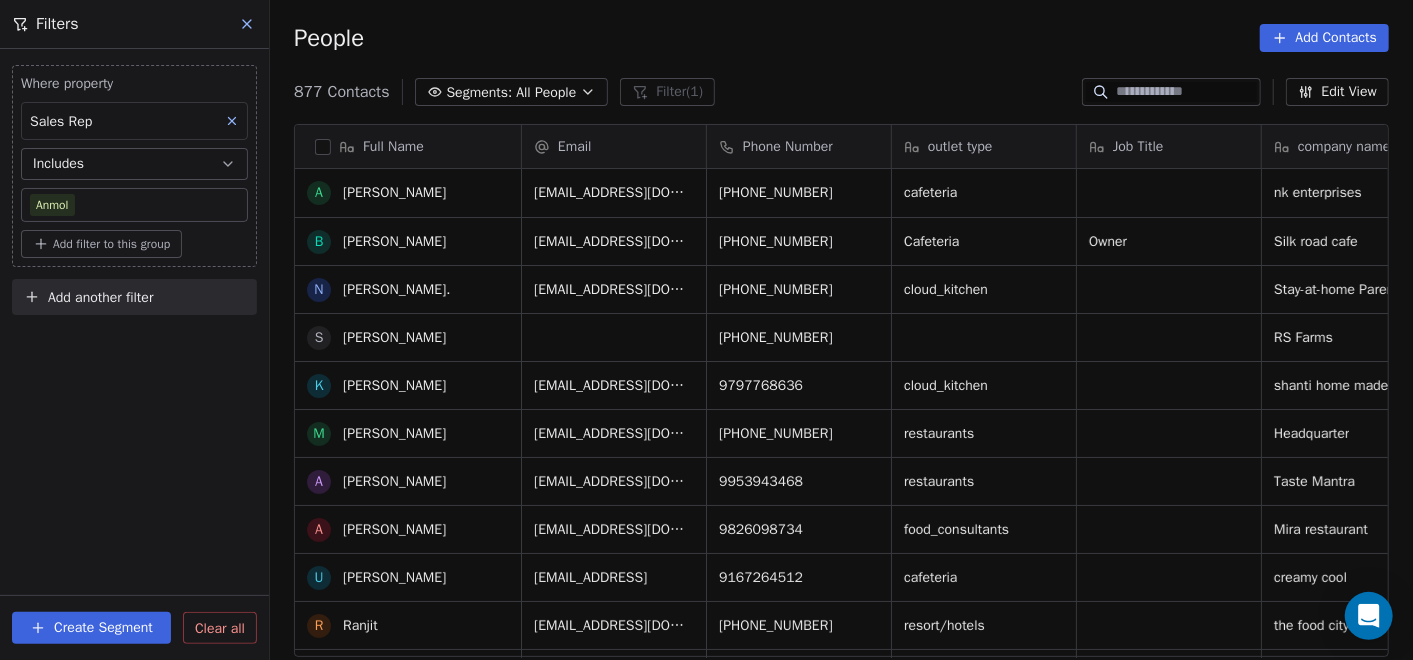 scroll, scrollTop: 187, scrollLeft: 0, axis: vertical 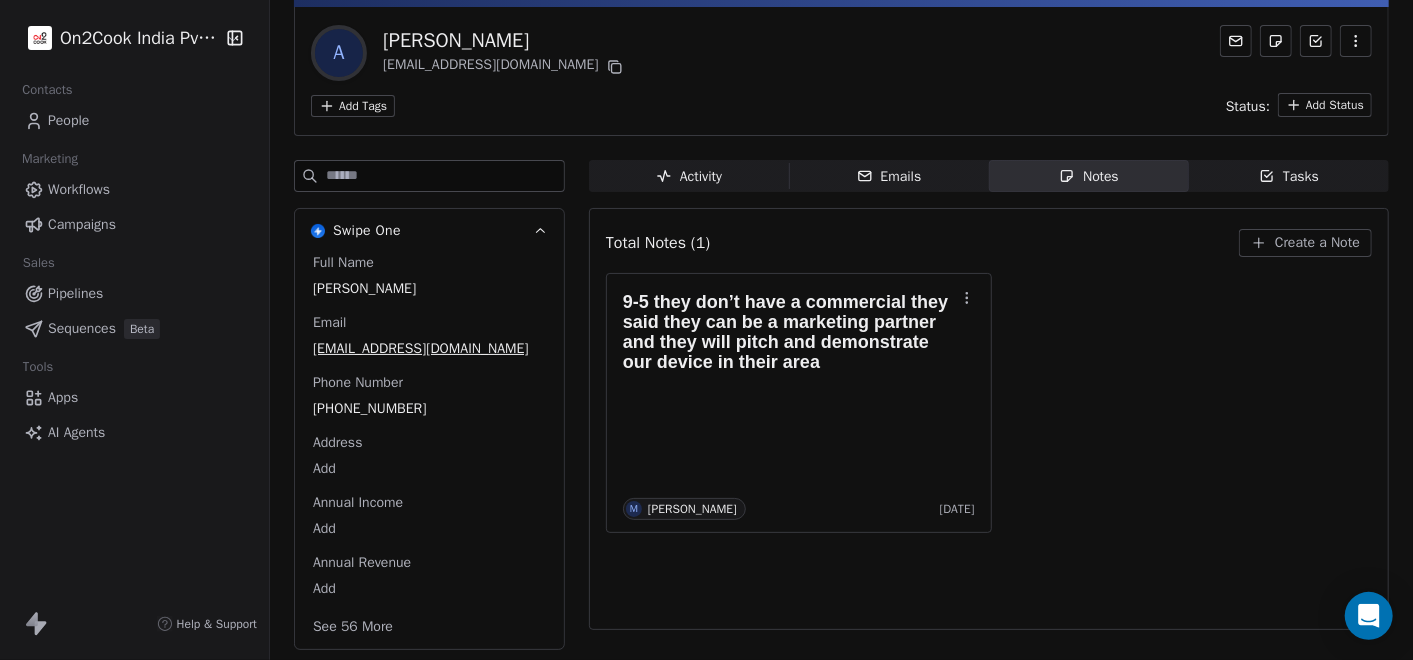 click on "Create a Note" at bounding box center [1317, 243] 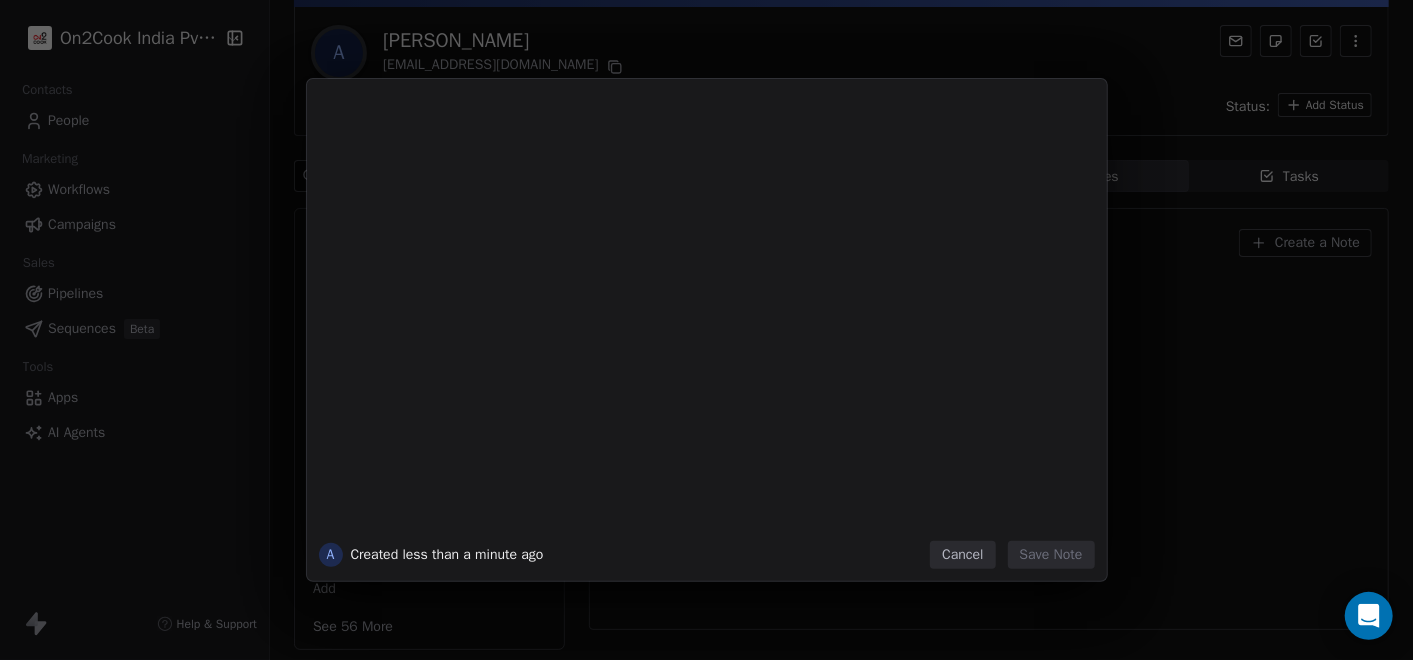 type 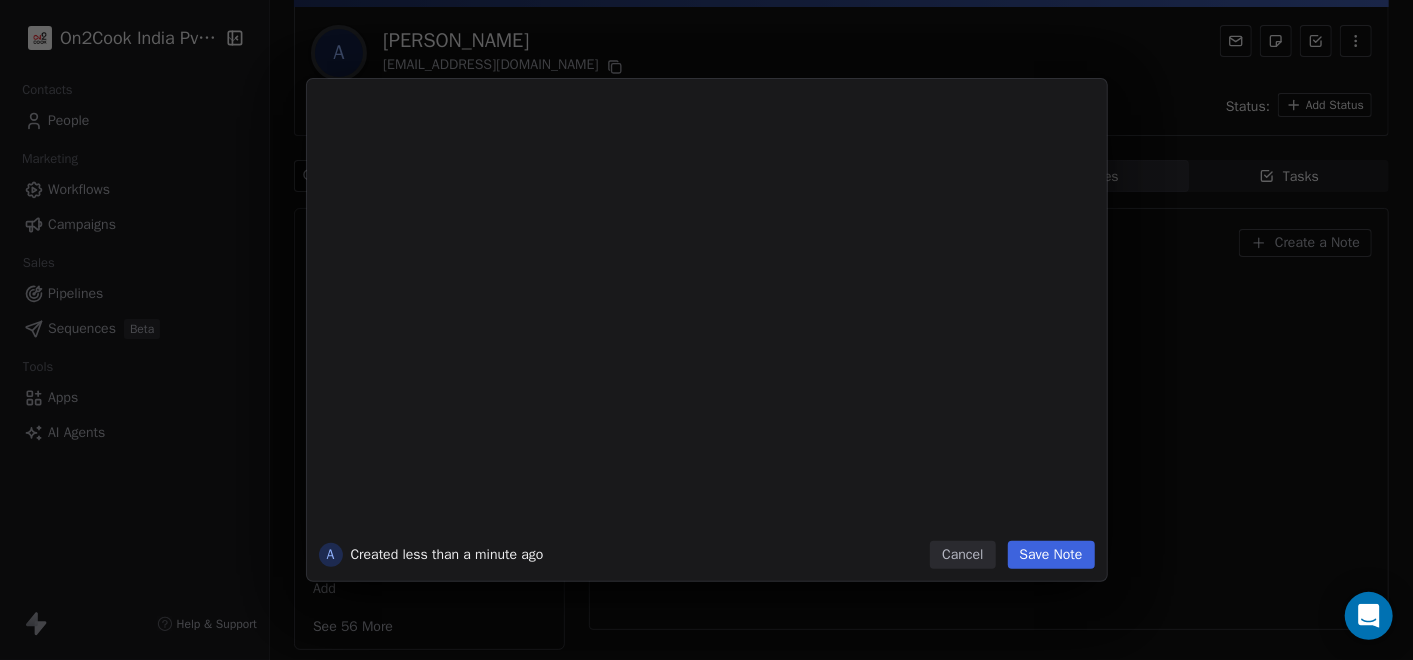click on "Cancel" at bounding box center [962, 555] 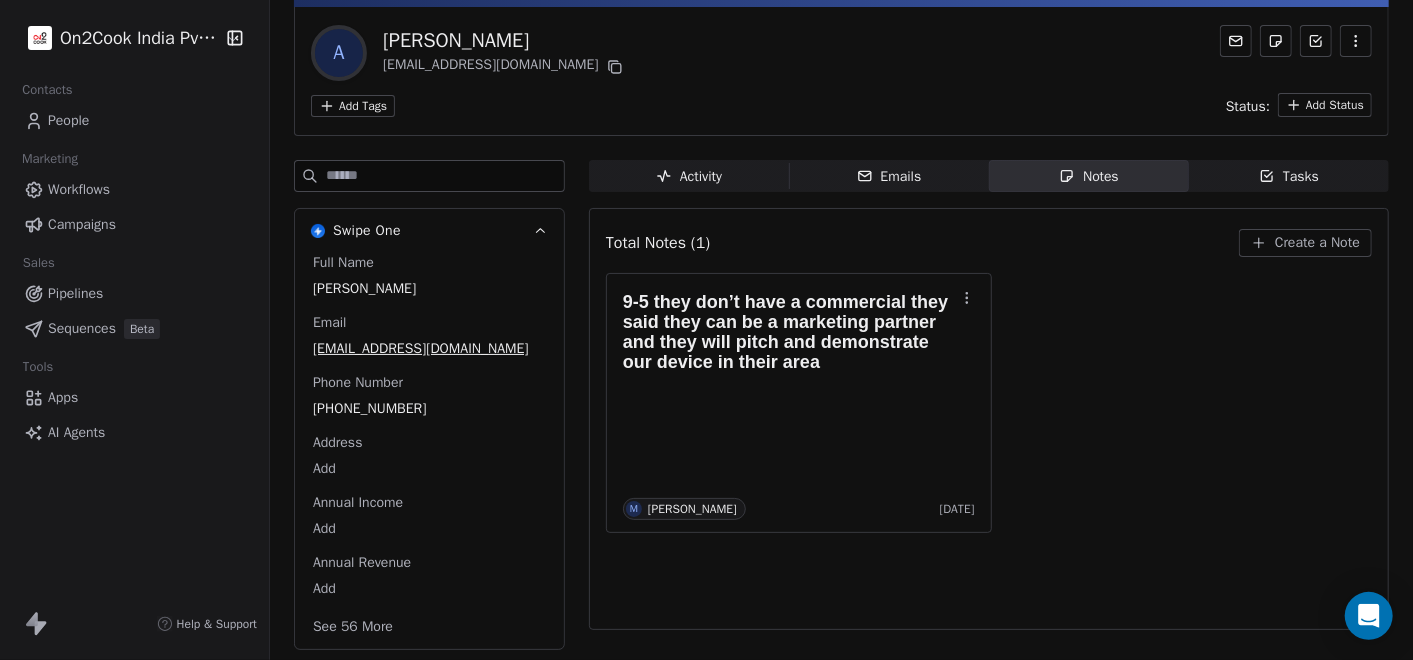 click on "Create a Note" at bounding box center (1317, 243) 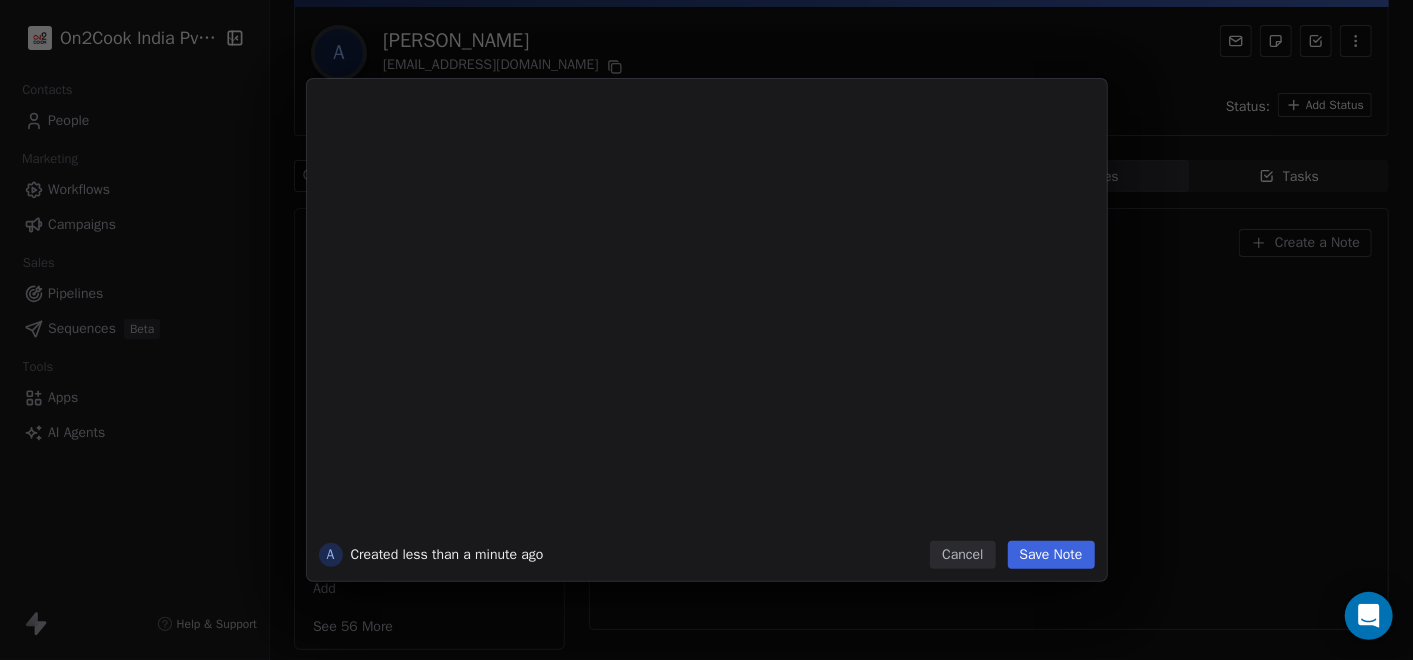 type 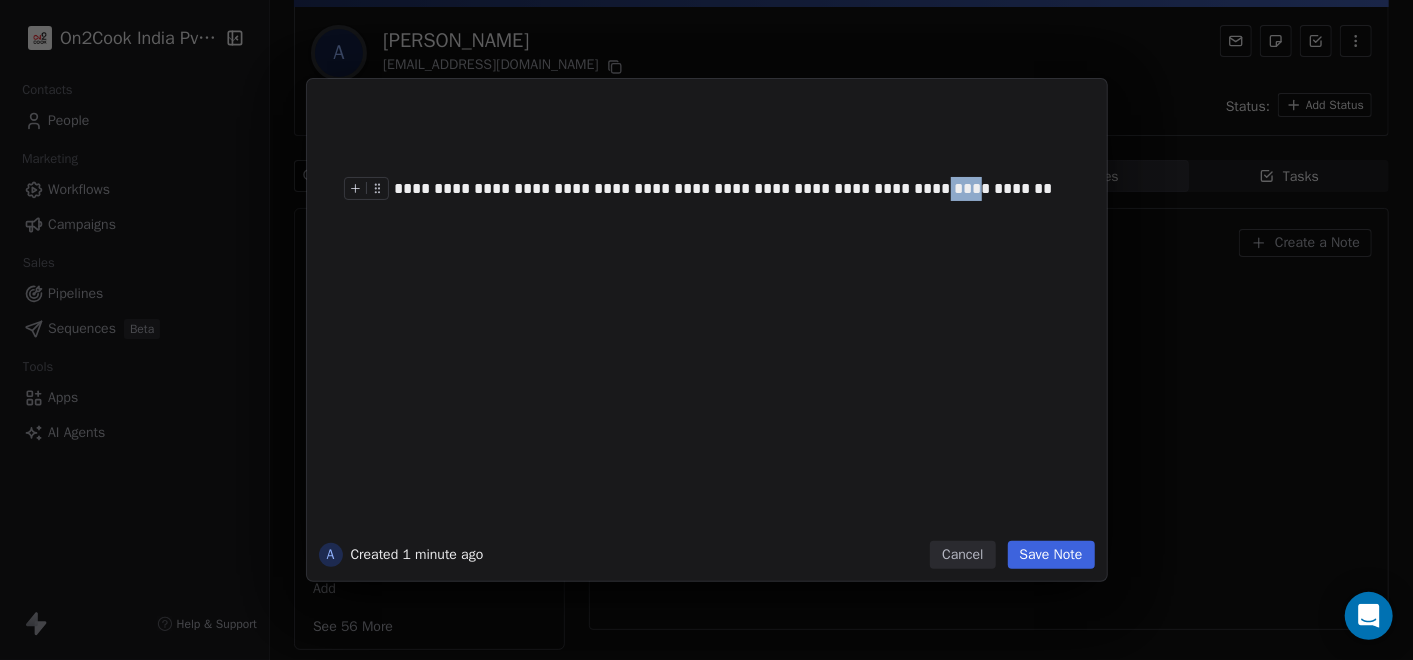 drag, startPoint x: 884, startPoint y: 190, endPoint x: 925, endPoint y: 185, distance: 41.303753 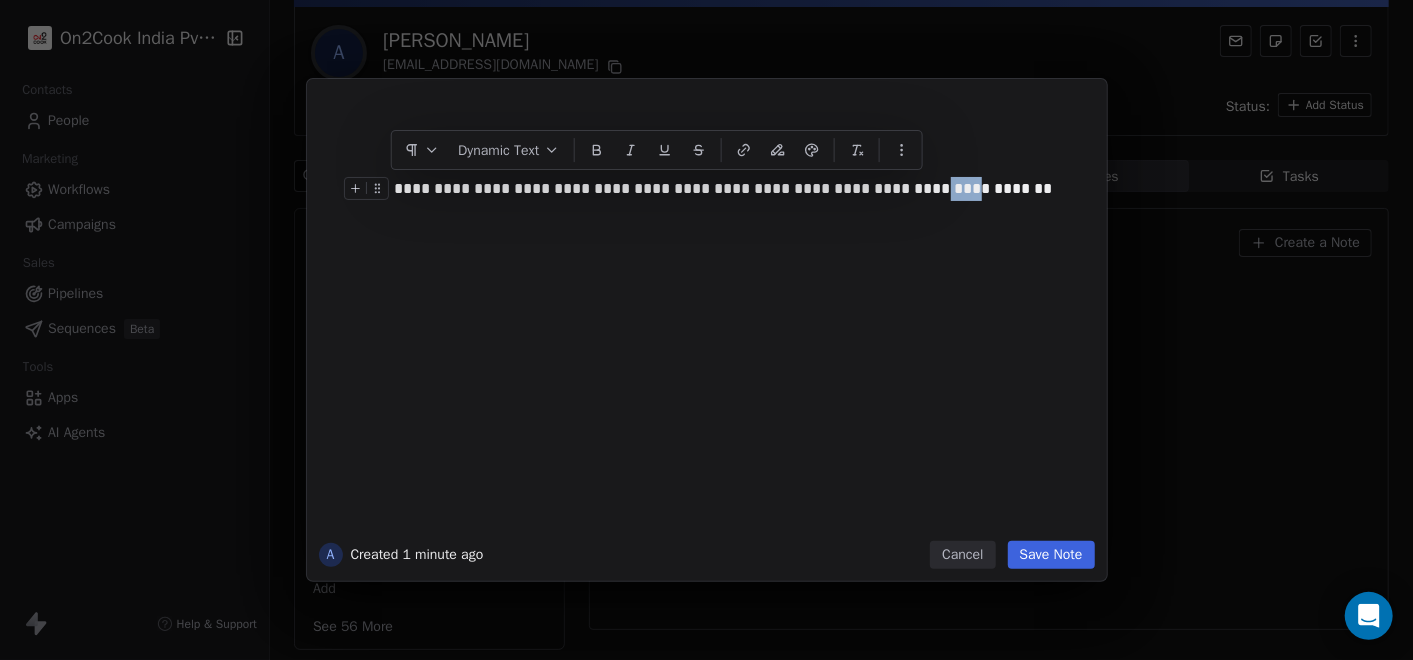 click on "**********" at bounding box center (728, 189) 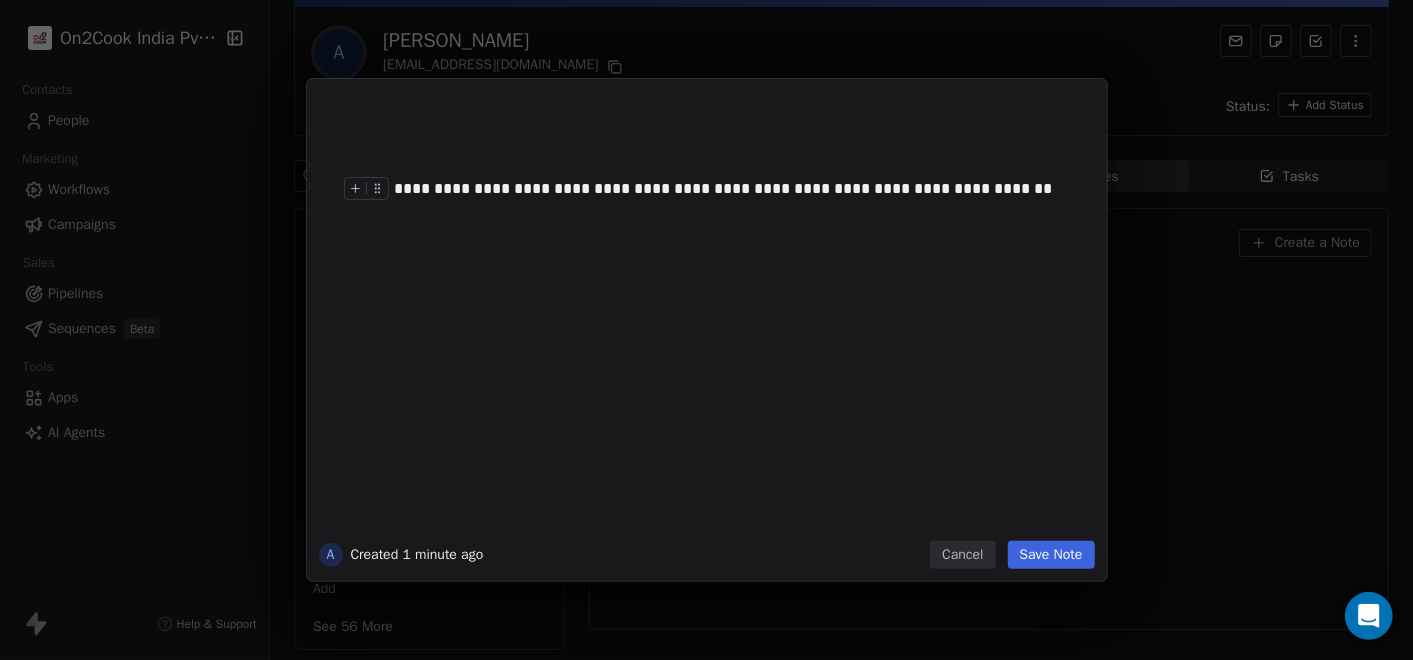 click on "**********" at bounding box center [728, 189] 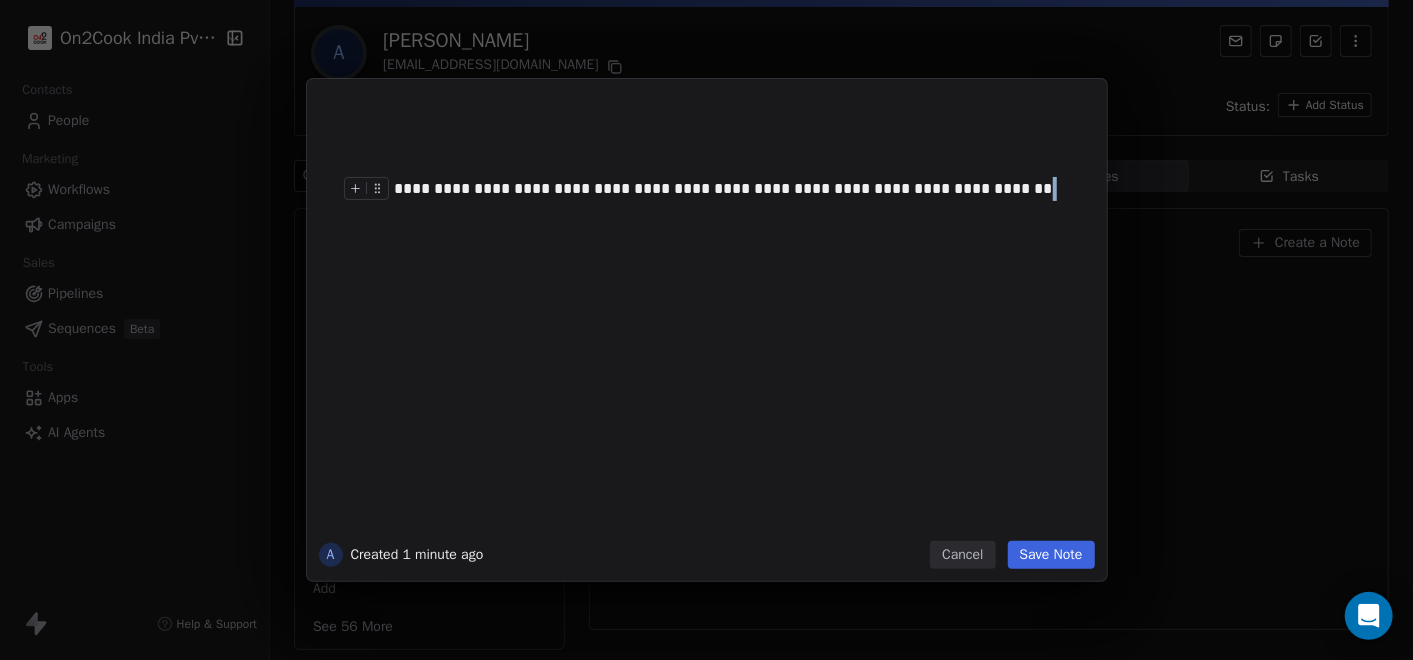 click on "**********" at bounding box center (728, 189) 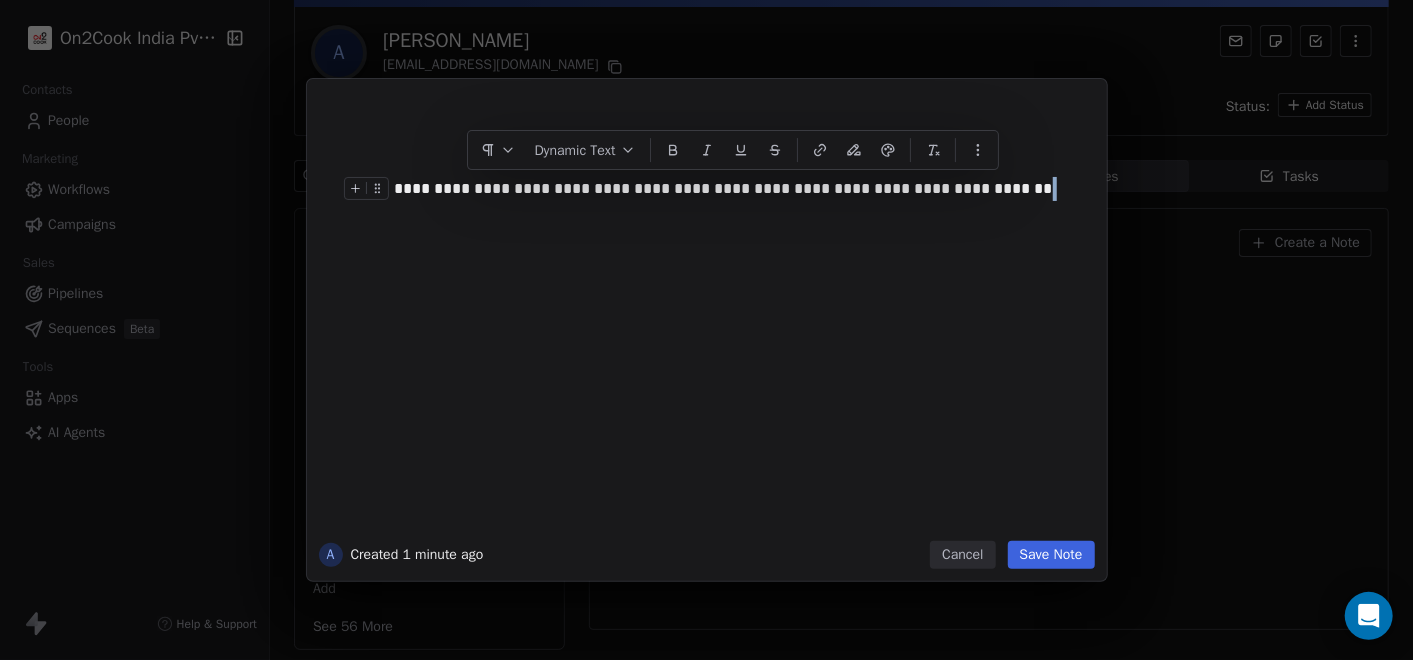 click on "**********" at bounding box center [728, 189] 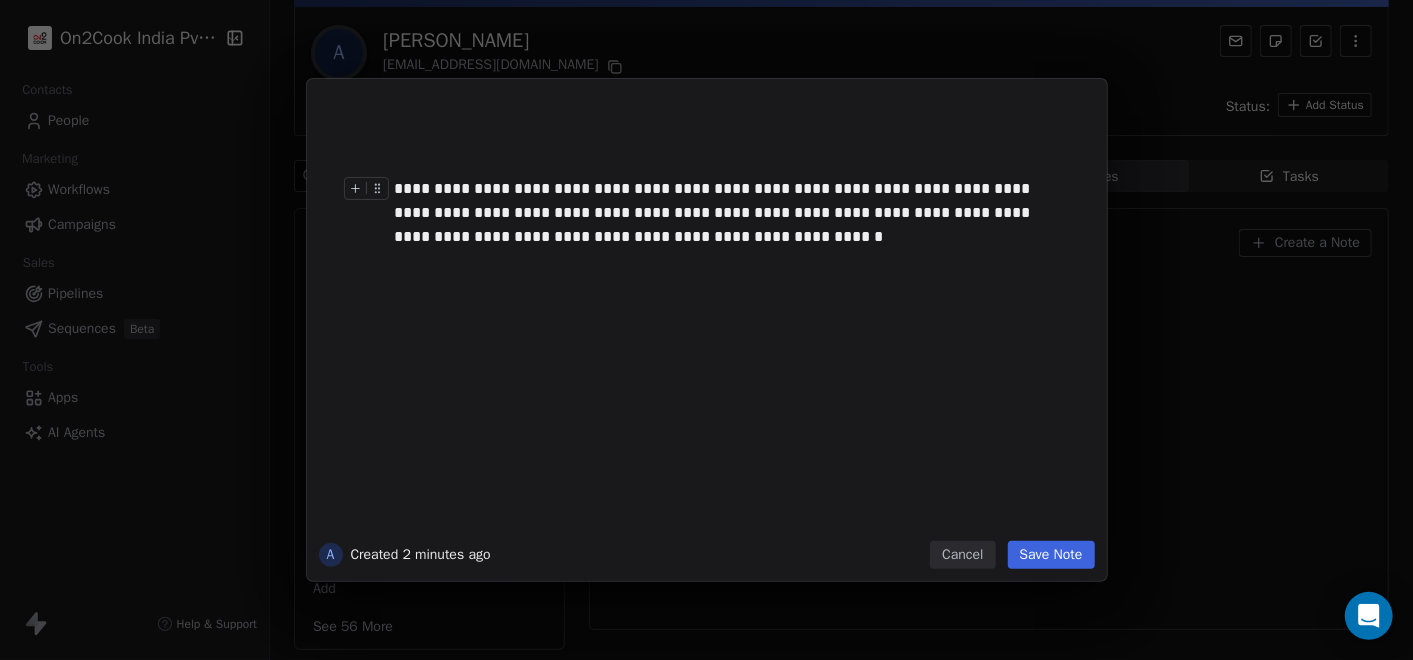 click on "Save Note" at bounding box center [1051, 555] 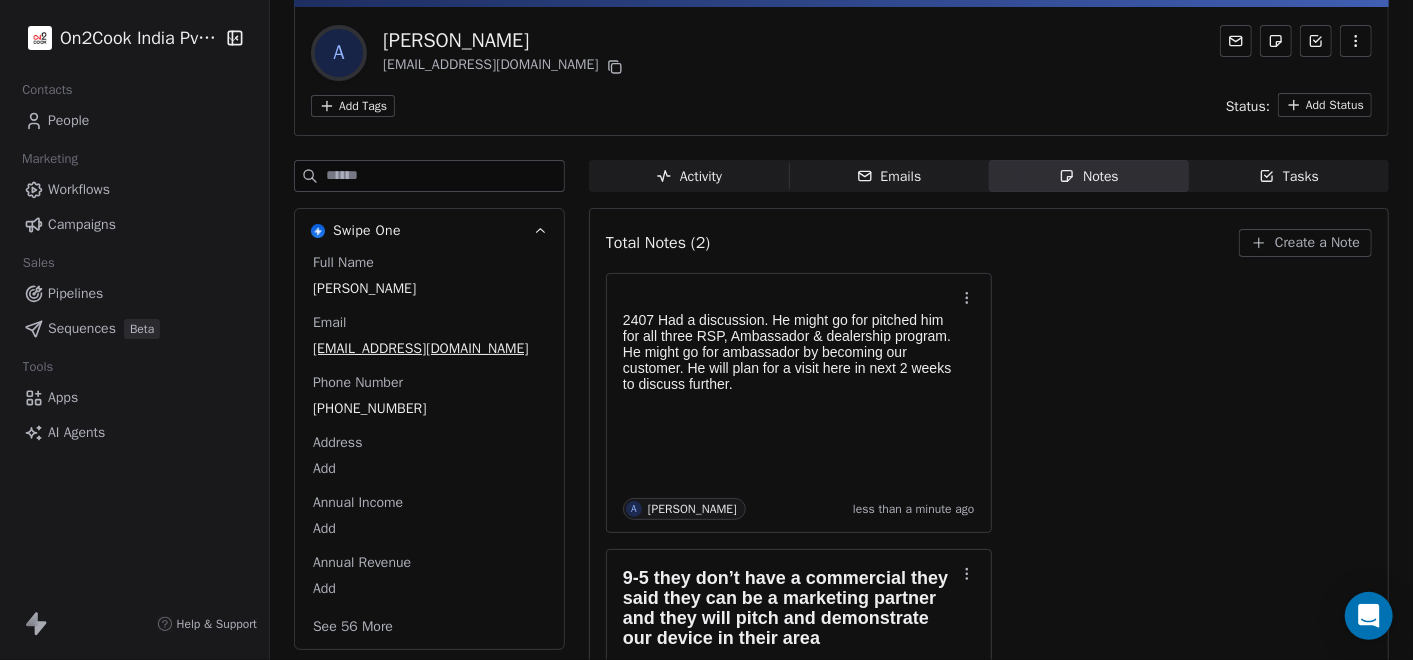 click on "On2Cook India Pvt. Ltd. Contacts People Marketing Workflows Campaigns Sales Pipelines Sequences Beta Tools Apps AI Agents Help & Support Back A Aditya Agrawal agrawaladitya90479@gmail.com  Add Tags Status:   Add Status Swipe One Full Name Aditya Agrawal Email agrawaladitya90479@gmail.com Phone Number +919329405542 Address Add Annual Income Add Annual Revenue Add See   56   More   Activity Activity Emails Emails   Notes   Notes Tasks Tasks Total Notes (2)   Create a Note 2407 Had a discussion. He might go for pitched him for all three RSP, Ambassador & dealership program. He might go for ambassador by becoming our customer. He will plan for a visit here in next 2 weeks to discuss further. A Anmol Soni less than a minute ago 9-5 they don’t have a commercial they said they can be a marketing partner and they will pitch and demonstrate our device in their area  M Madhuri Makhija 3 months ago" at bounding box center (706, 330) 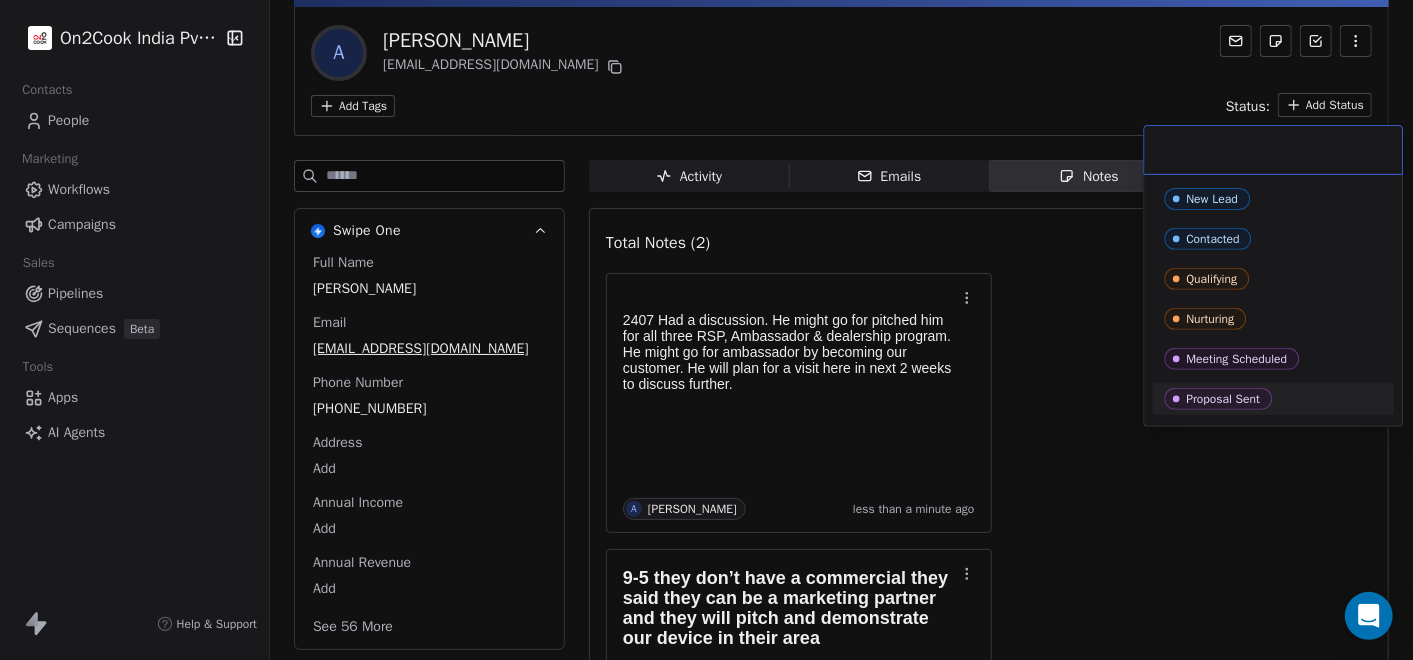 click on "On2Cook India Pvt. Ltd. Contacts People Marketing Workflows Campaigns Sales Pipelines Sequences Beta Tools Apps AI Agents Help & Support Back A Aditya Agrawal agrawaladitya90479@gmail.com  Add Tags Status:   Add Status Swipe One Full Name Aditya Agrawal Email agrawaladitya90479@gmail.com Phone Number +919329405542 Address Add Annual Income Add Annual Revenue Add See   56   More   Activity Activity Emails Emails   Notes   Notes Tasks Tasks Total Notes (2)   Create a Note 2407 Had a discussion. He might go for pitched him for all three RSP, Ambassador & dealership program. He might go for ambassador by becoming our customer. He will plan for a visit here in next 2 weeks to discuss further. A Anmol Soni less than a minute ago 9-5 they don’t have a commercial they said they can be a marketing partner and they will pitch and demonstrate our device in their area  M Madhuri Makhija 3 months ago
New Lead Contacted Qualifying Nurturing Meeting Scheduled Proposal Sent Negotiating Decision Pending" at bounding box center [706, 330] 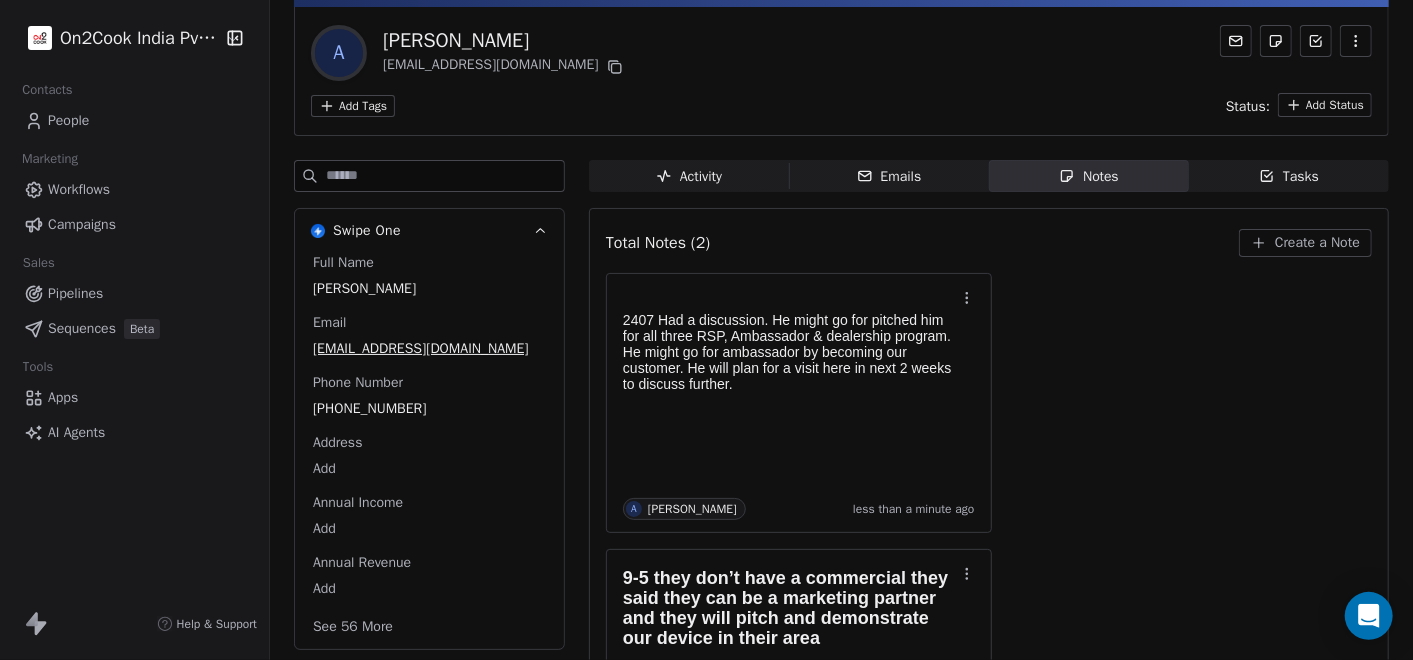 click on "On2Cook India Pvt. Ltd. Contacts People Marketing Workflows Campaigns Sales Pipelines Sequences Beta Tools Apps AI Agents Help & Support Back A Aditya Agrawal agrawaladitya90479@gmail.com  Add Tags Status:   Add Status Swipe One Full Name Aditya Agrawal Email agrawaladitya90479@gmail.com Phone Number +919329405542 Address Add Annual Income Add Annual Revenue Add See   56   More   Activity Activity Emails Emails   Notes   Notes Tasks Tasks Total Notes (2)   Create a Note 2407 Had a discussion. He might go for pitched him for all three RSP, Ambassador & dealership program. He might go for ambassador by becoming our customer. He will plan for a visit here in next 2 weeks to discuss further. A Anmol Soni less than a minute ago 9-5 they don’t have a commercial they said they can be a marketing partner and they will pitch and demonstrate our device in their area  M Madhuri Makhija 3 months ago" at bounding box center [706, 330] 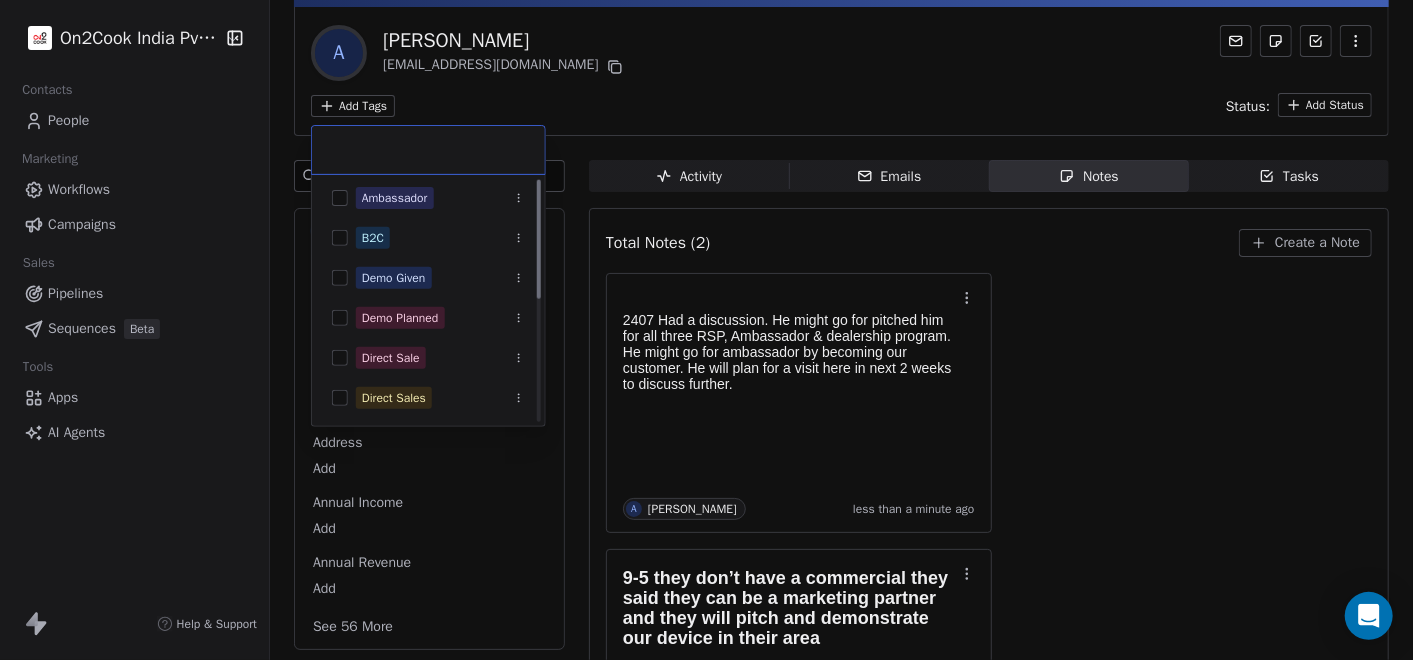 scroll, scrollTop: 0, scrollLeft: 0, axis: both 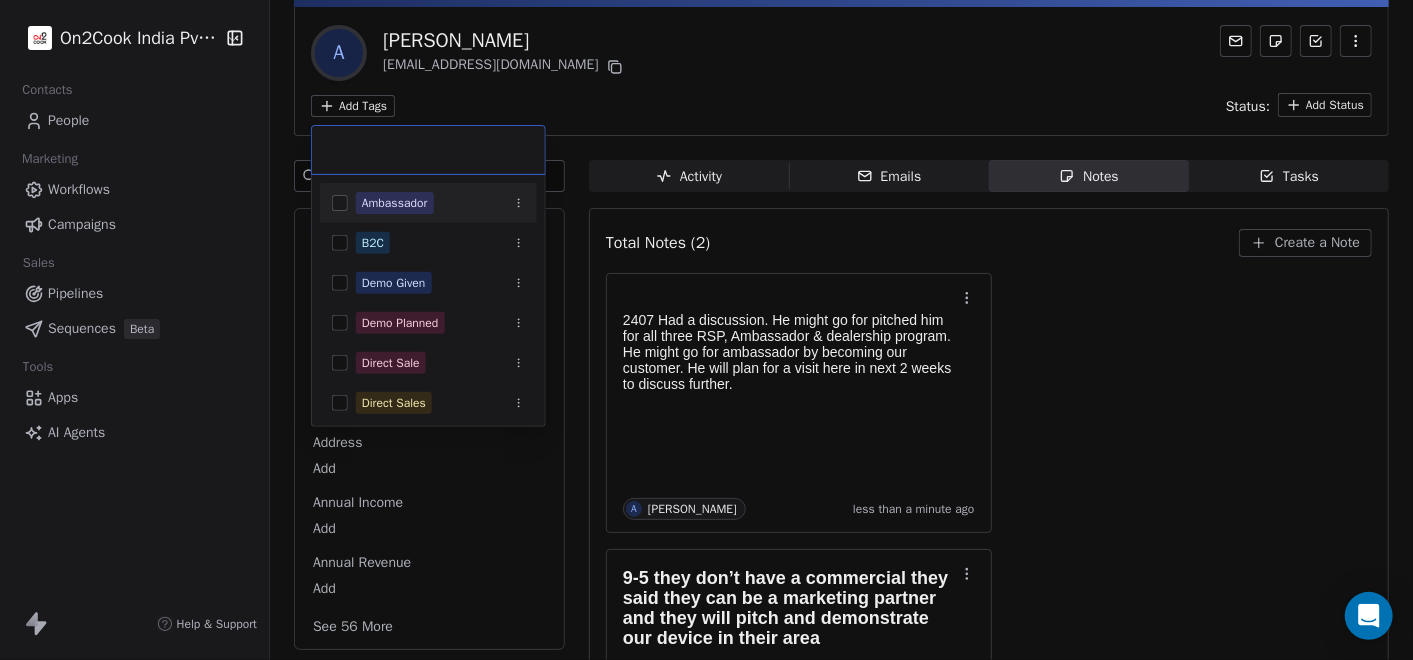 click on "On2Cook India Pvt. Ltd. Contacts People Marketing Workflows Campaigns Sales Pipelines Sequences Beta Tools Apps AI Agents Help & Support Back A Aditya Agrawal agrawaladitya90479@gmail.com  Add Tags Status:   Add Status Swipe One Full Name Aditya Agrawal Email agrawaladitya90479@gmail.com Phone Number +919329405542 Address Add Annual Income Add Annual Revenue Add See   56   More   Activity Activity Emails Emails   Notes   Notes Tasks Tasks Total Notes (2)   Create a Note 2407 Had a discussion. He might go for pitched him for all three RSP, Ambassador & dealership program. He might go for ambassador by becoming our customer. He will plan for a visit here in next 2 weeks to discuss further. A Anmol Soni less than a minute ago 9-5 they don’t have a commercial they said they can be a marketing partner and they will pitch and demonstrate our device in their area  M Madhuri Makhija 3 months ago
Ambassador B2C Demo Given Demo Planned Direct Sale Direct Sales lead Low Budget On2Eats RSP Offline" at bounding box center [706, 330] 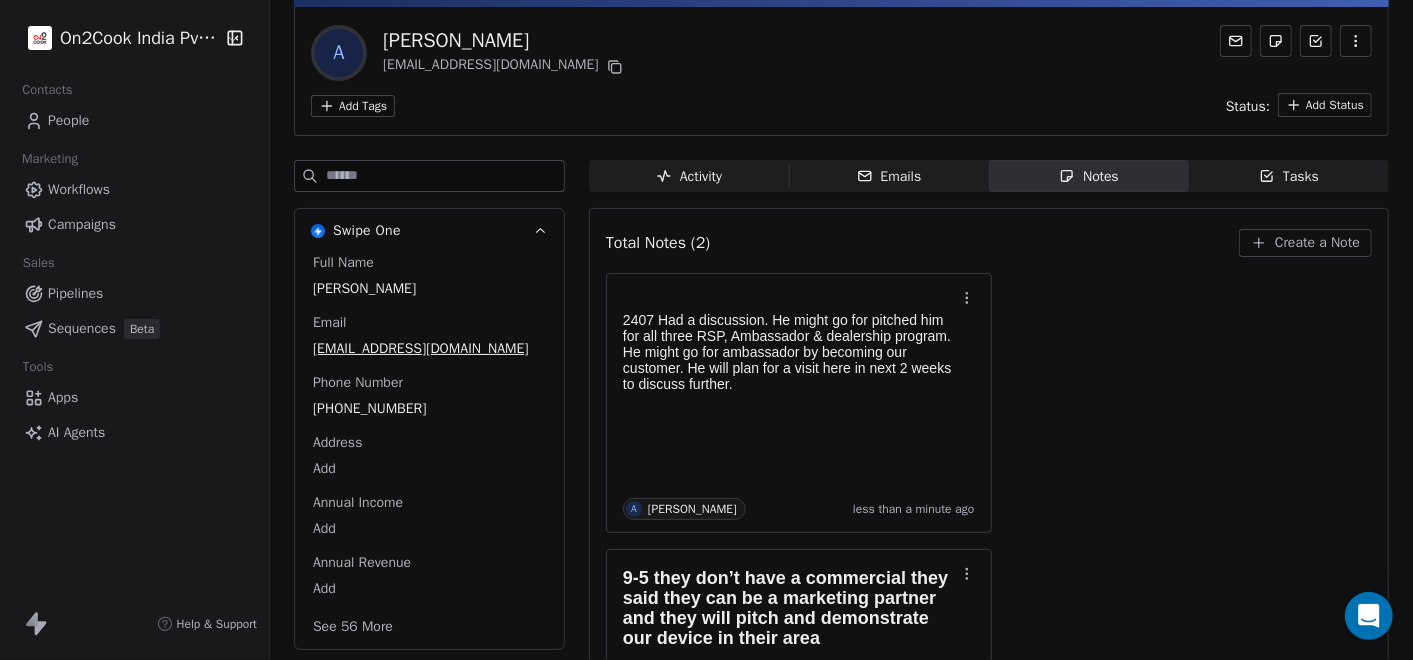 click on "On2Cook India Pvt. Ltd. Contacts People Marketing Workflows Campaigns Sales Pipelines Sequences Beta Tools Apps AI Agents Help & Support Back A Aditya Agrawal agrawaladitya90479@gmail.com  Add Tags Status:   Add Status Swipe One Full Name Aditya Agrawal Email agrawaladitya90479@gmail.com Phone Number +919329405542 Address Add Annual Income Add Annual Revenue Add See   56   More   Activity Activity Emails Emails   Notes   Notes Tasks Tasks Total Notes (2)   Create a Note 2407 Had a discussion. He might go for pitched him for all three RSP, Ambassador & dealership program. He might go for ambassador by becoming our customer. He will plan for a visit here in next 2 weeks to discuss further. A Anmol Soni less than a minute ago 9-5 they don’t have a commercial they said they can be a marketing partner and they will pitch and demonstrate our device in their area  M Madhuri Makhija 3 months ago" at bounding box center (706, 330) 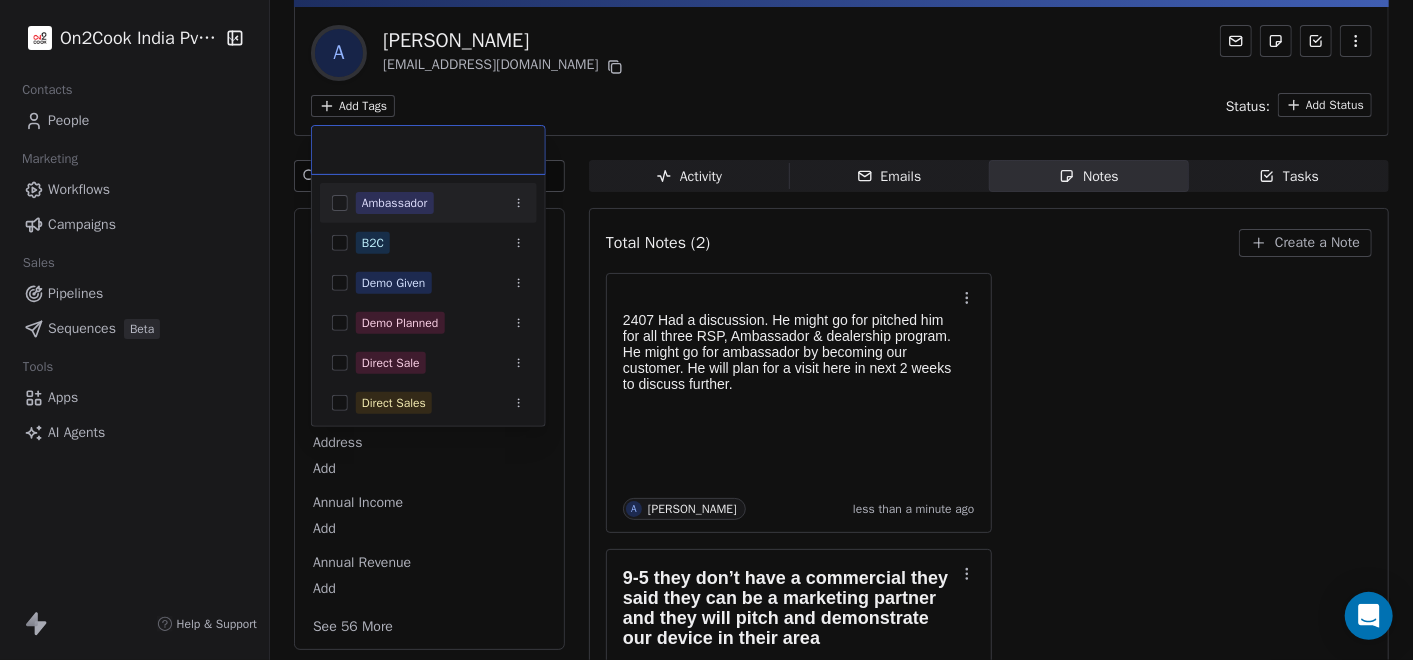 click on "Ambassador" at bounding box center (395, 203) 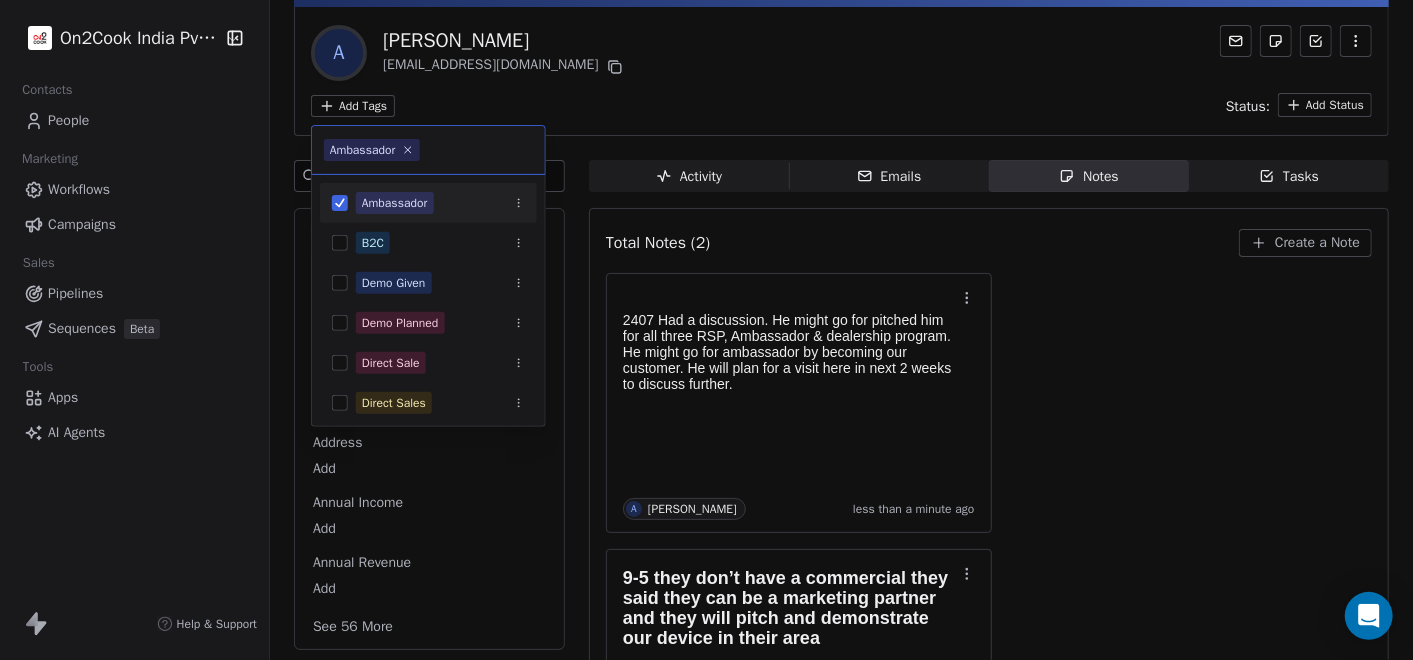 click on "On2Cook India Pvt. Ltd. Contacts People Marketing Workflows Campaigns Sales Pipelines Sequences Beta Tools Apps AI Agents Help & Support Back A Aditya Agrawal agrawaladitya90479@gmail.com  Add Tags Status:   Add Status Swipe One Full Name Aditya Agrawal Email agrawaladitya90479@gmail.com Phone Number +919329405542 Address Add Annual Income Add Annual Revenue Add See   56   More   Activity Activity Emails Emails   Notes   Notes Tasks Tasks Total Notes (2)   Create a Note 2407 Had a discussion. He might go for pitched him for all three RSP, Ambassador & dealership program. He might go for ambassador by becoming our customer. He will plan for a visit here in next 2 weeks to discuss further. A Anmol Soni less than a minute ago 9-5 they don’t have a commercial they said they can be a marketing partner and they will pitch and demonstrate our device in their area  M Madhuri Makhija 3 months ago
Ambassador Ambassador B2C Demo Given Demo Planned Direct Sale Direct Sales lead Low Budget On2Eats RSP" at bounding box center (706, 330) 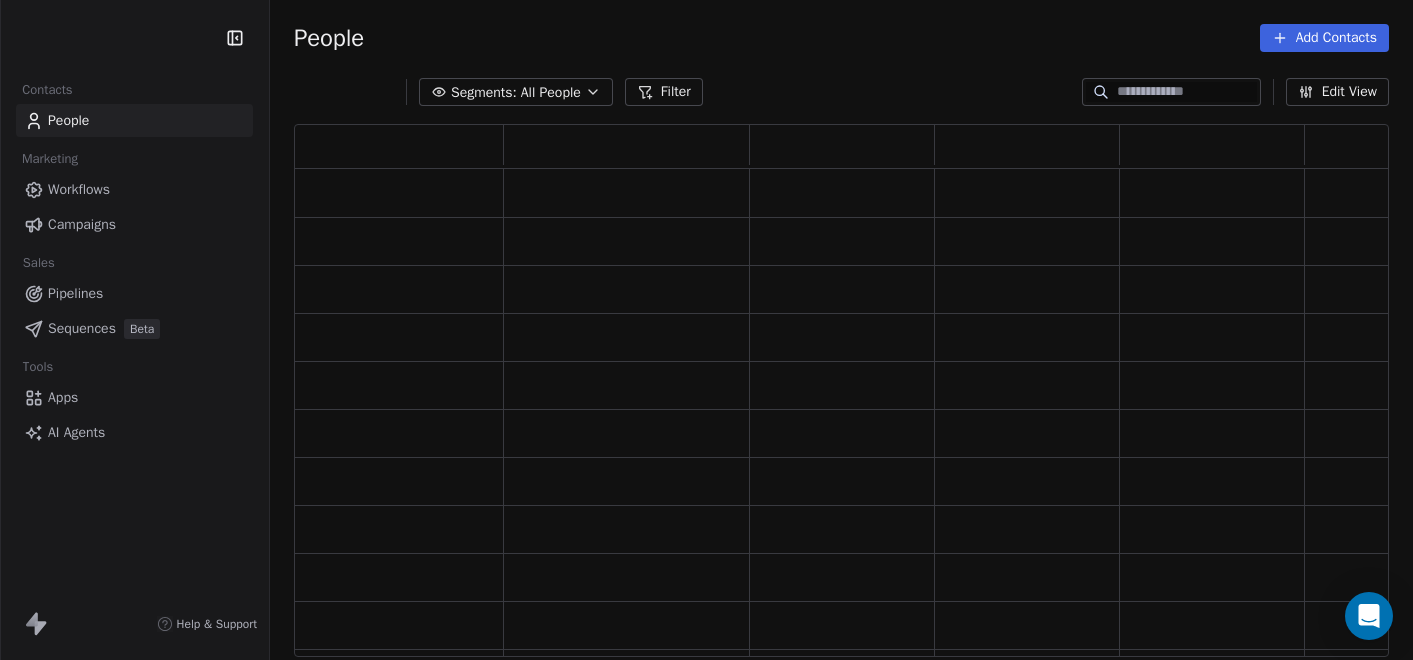 scroll, scrollTop: 0, scrollLeft: 0, axis: both 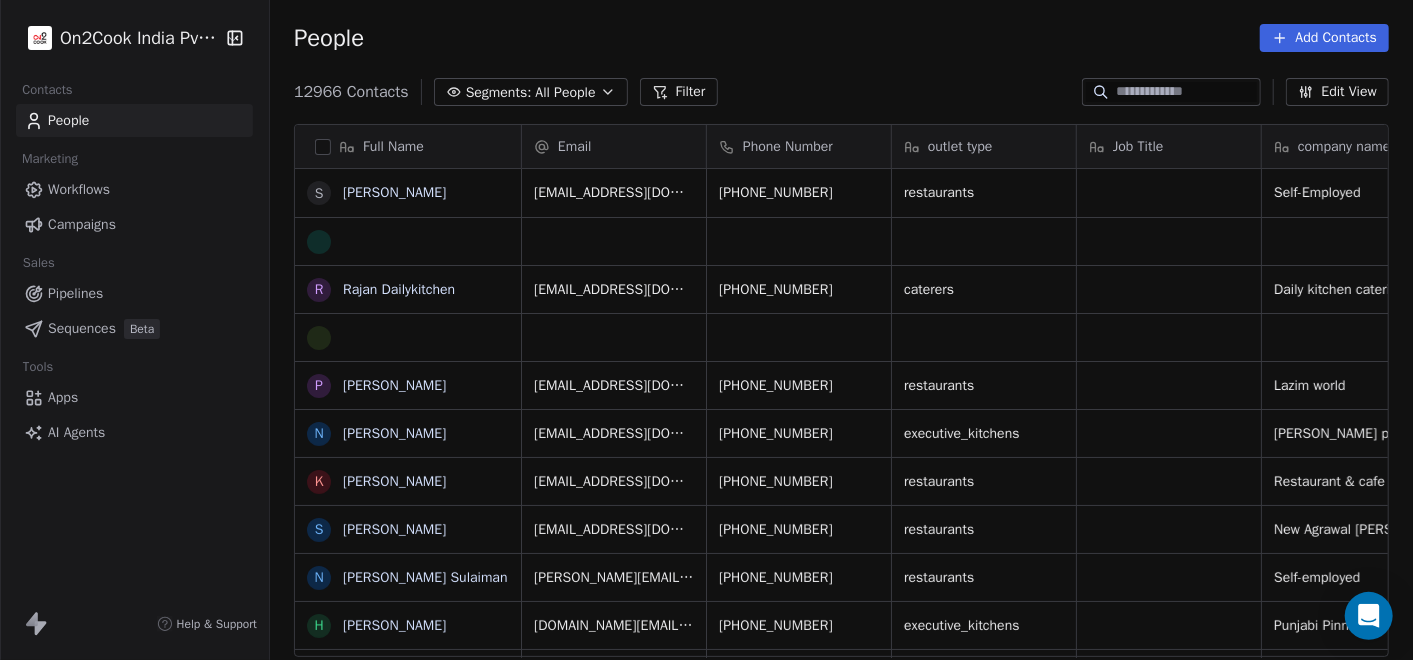 click on "Segments: All People" at bounding box center [531, 92] 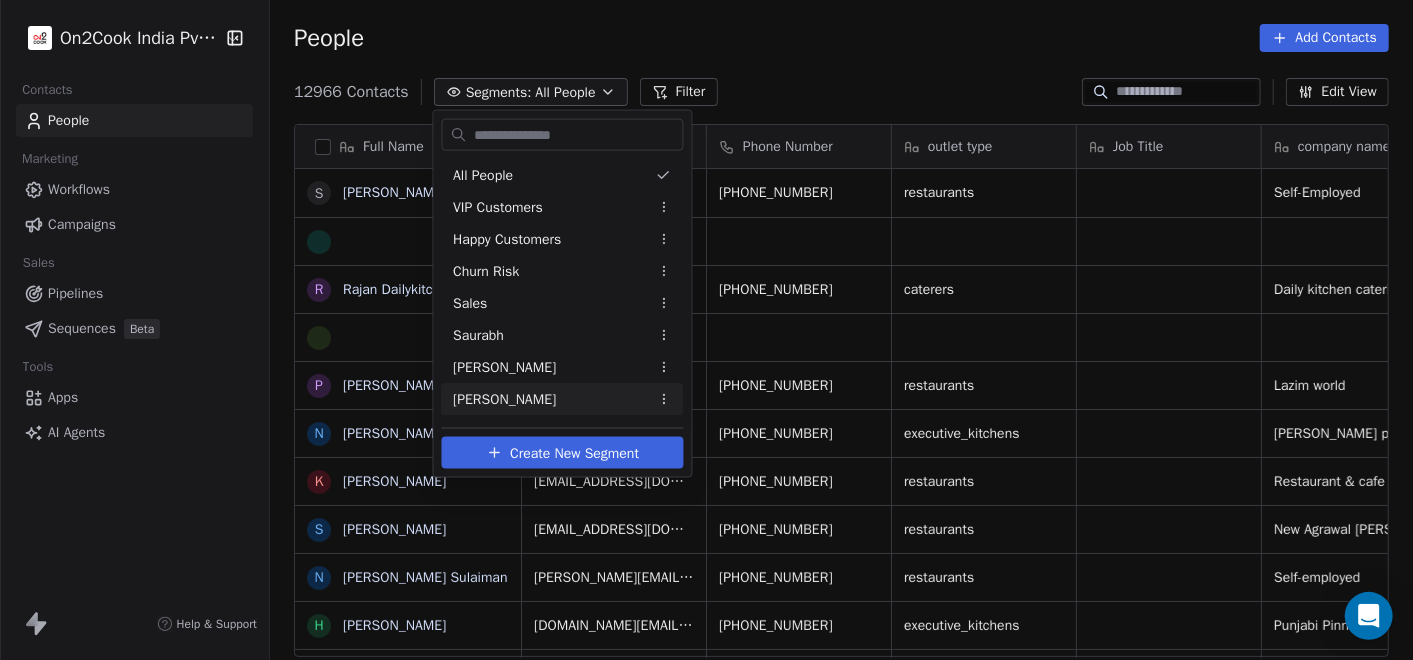 click on "[PERSON_NAME]" at bounding box center [563, 399] 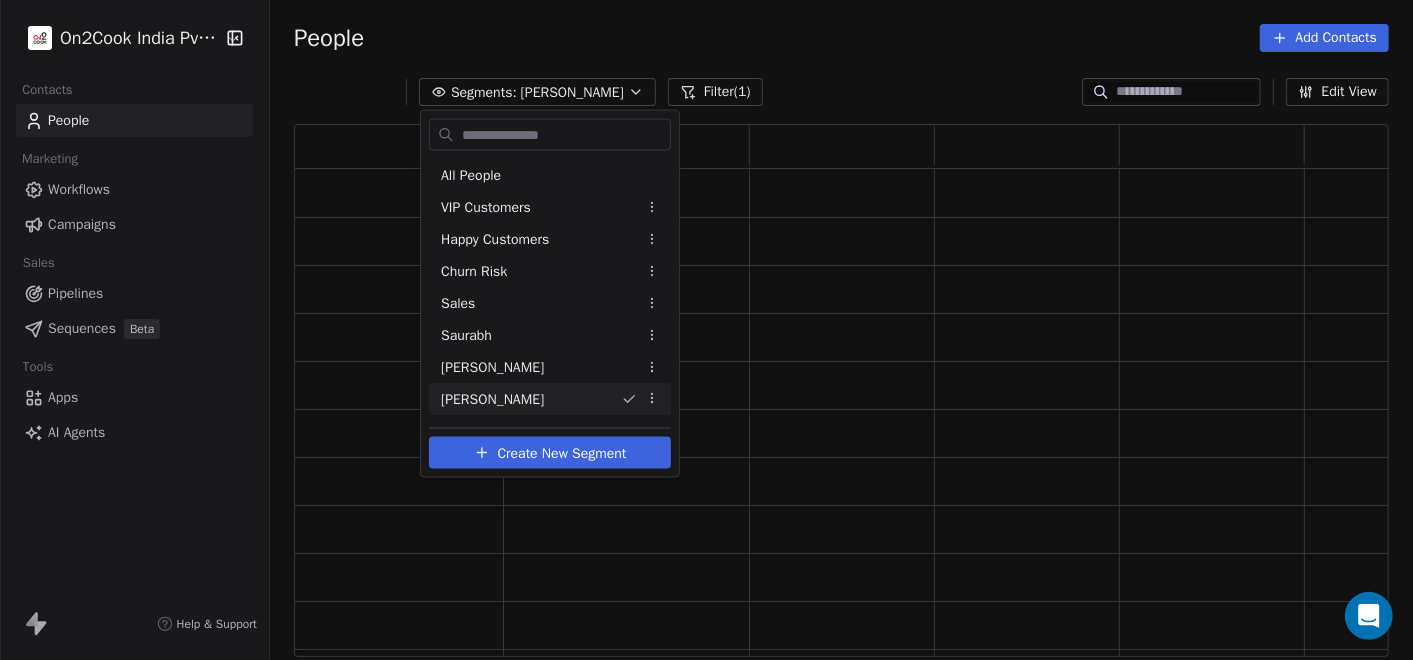 scroll, scrollTop: 18, scrollLeft: 18, axis: both 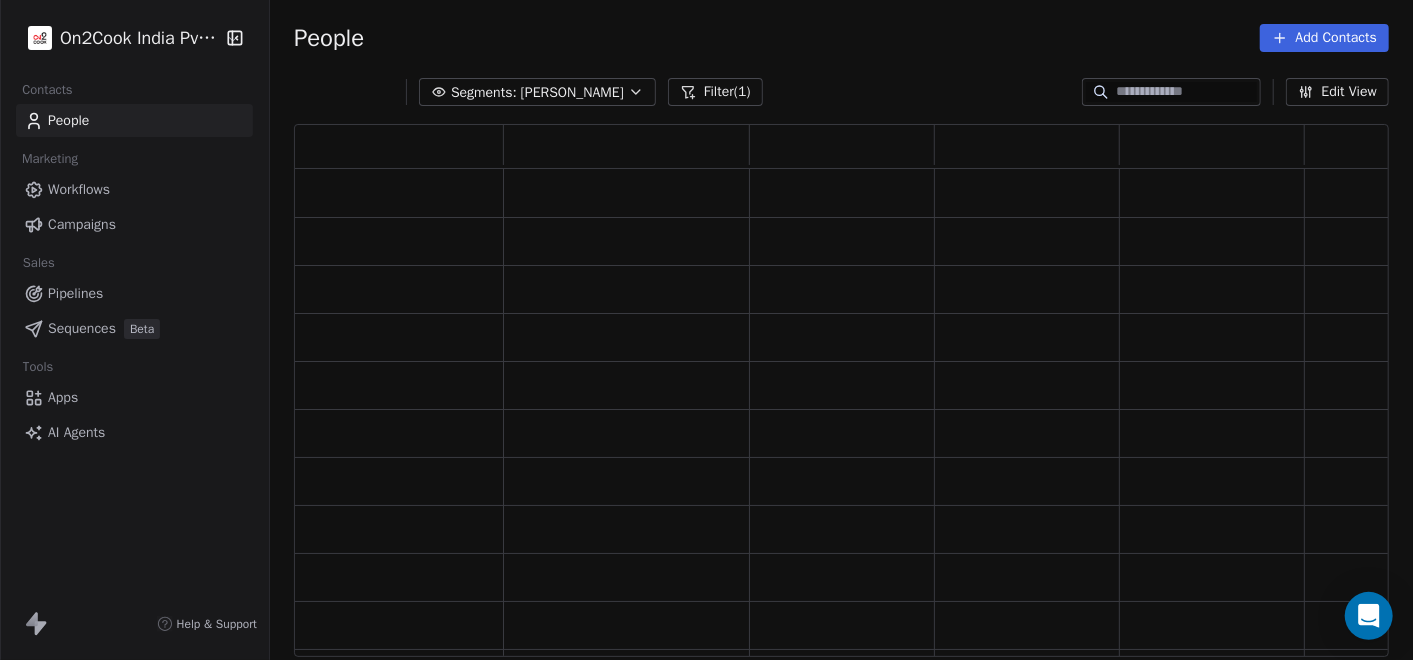 click on "People  Add Contacts" at bounding box center [841, 38] 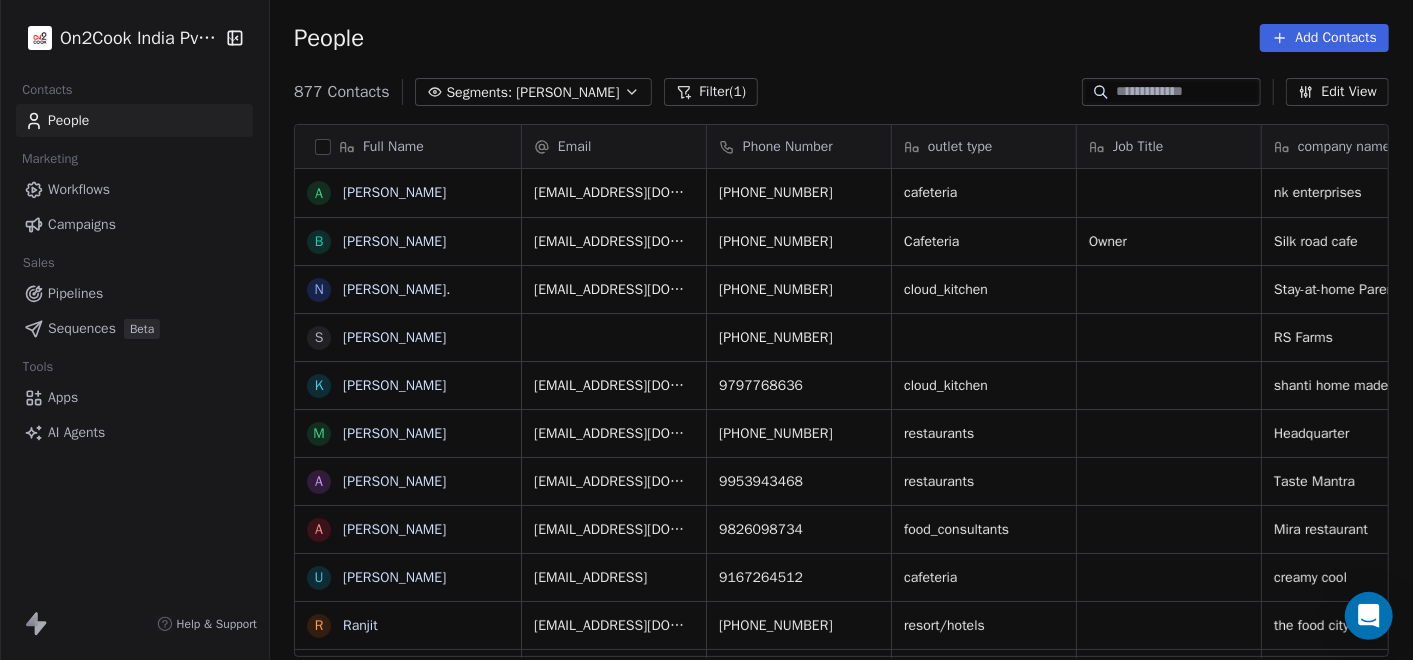 scroll, scrollTop: 18, scrollLeft: 18, axis: both 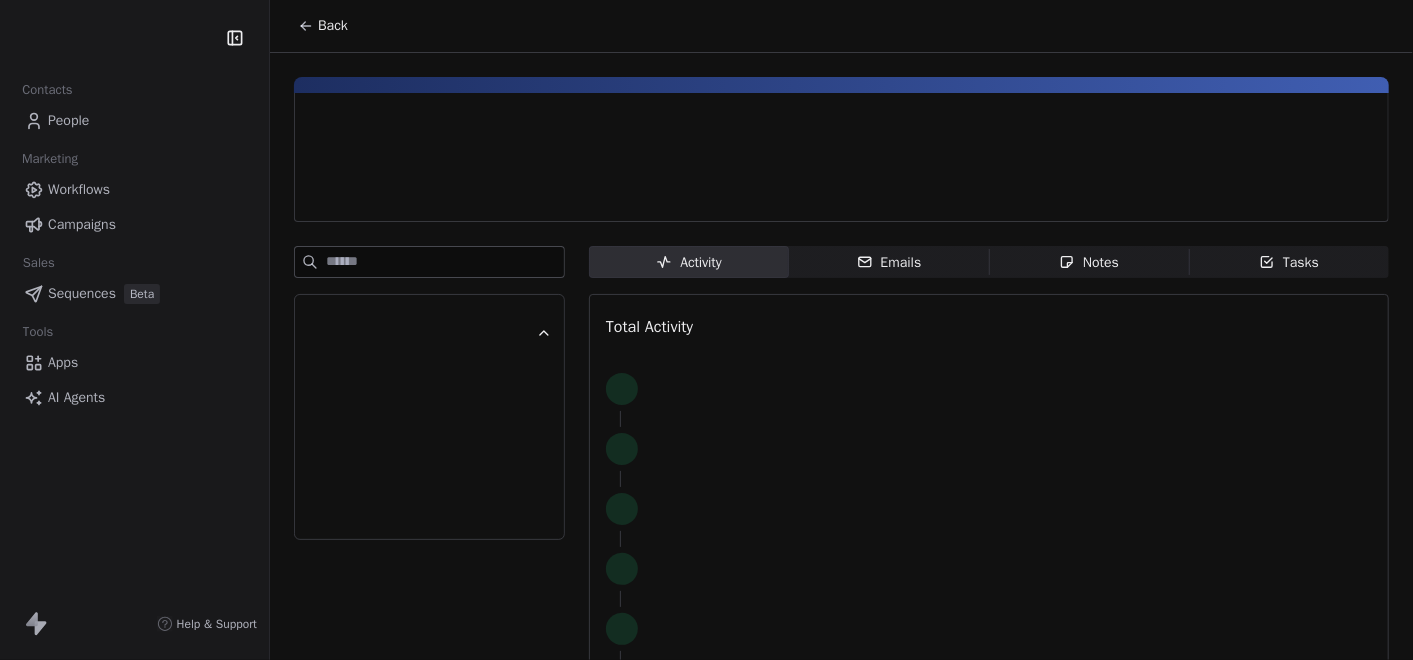 click 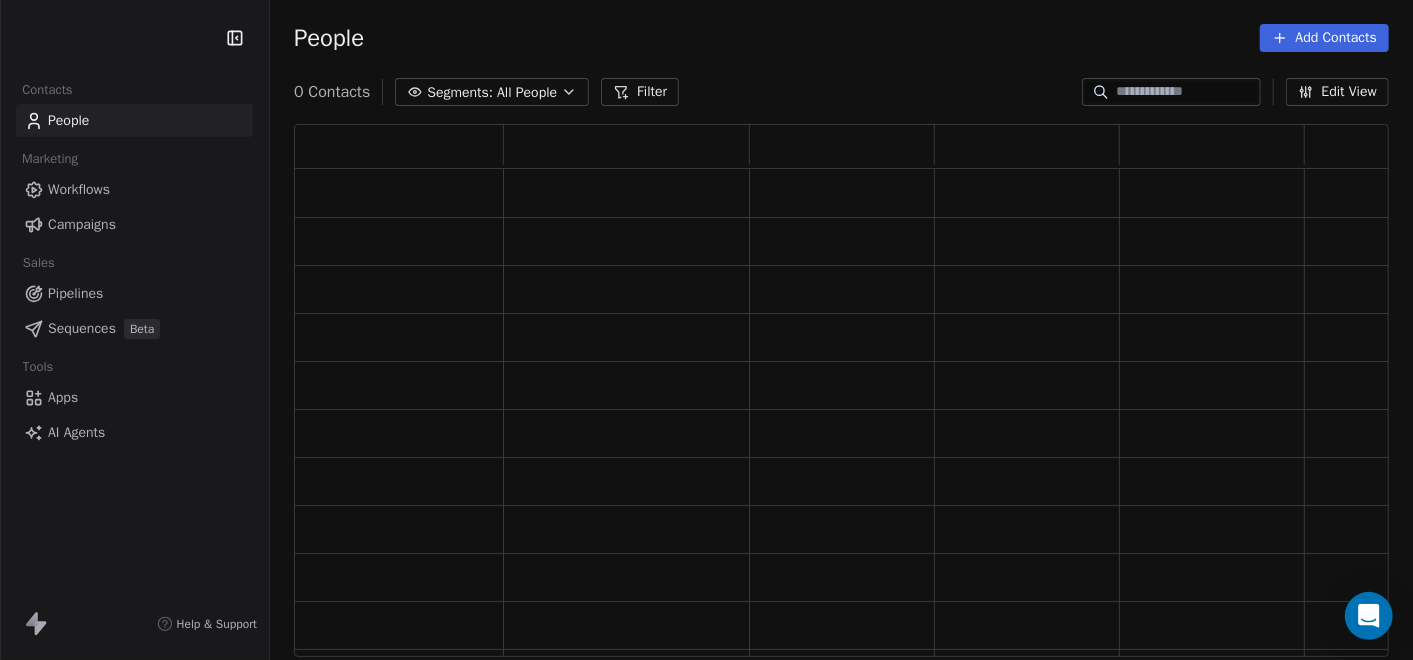 scroll, scrollTop: 18, scrollLeft: 17, axis: both 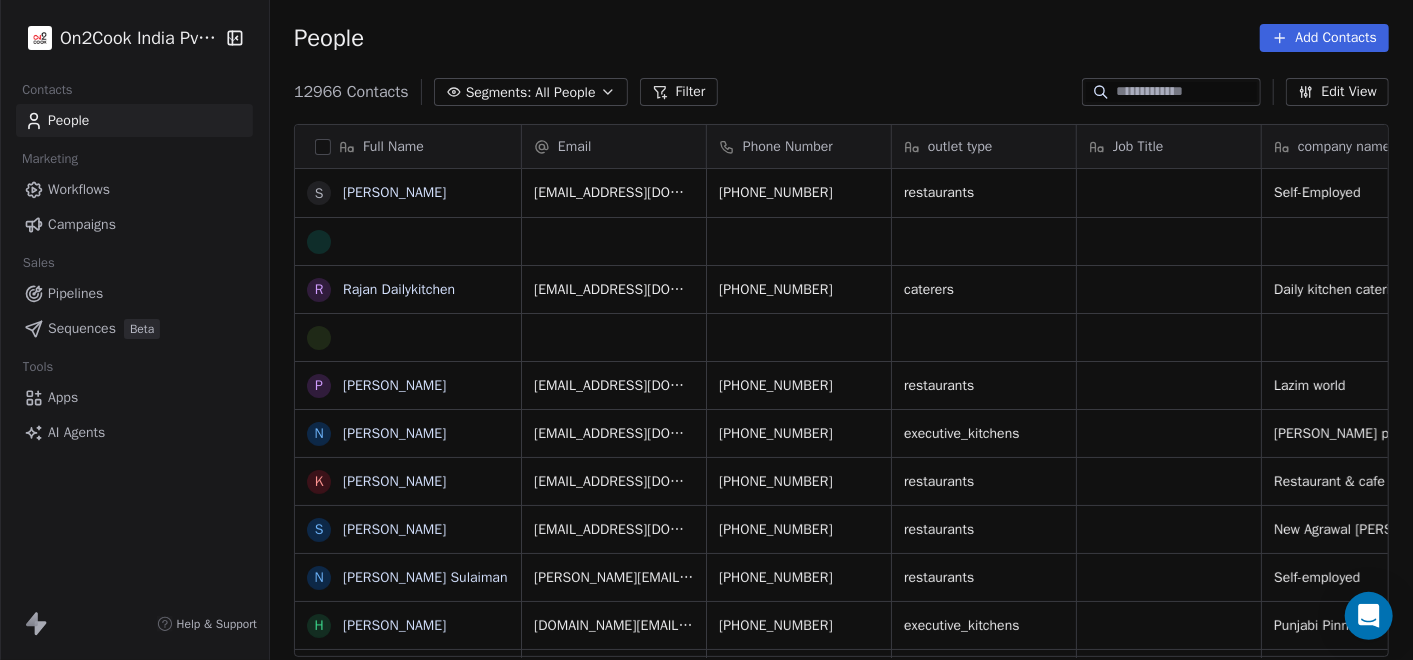 click on "All People" at bounding box center [565, 92] 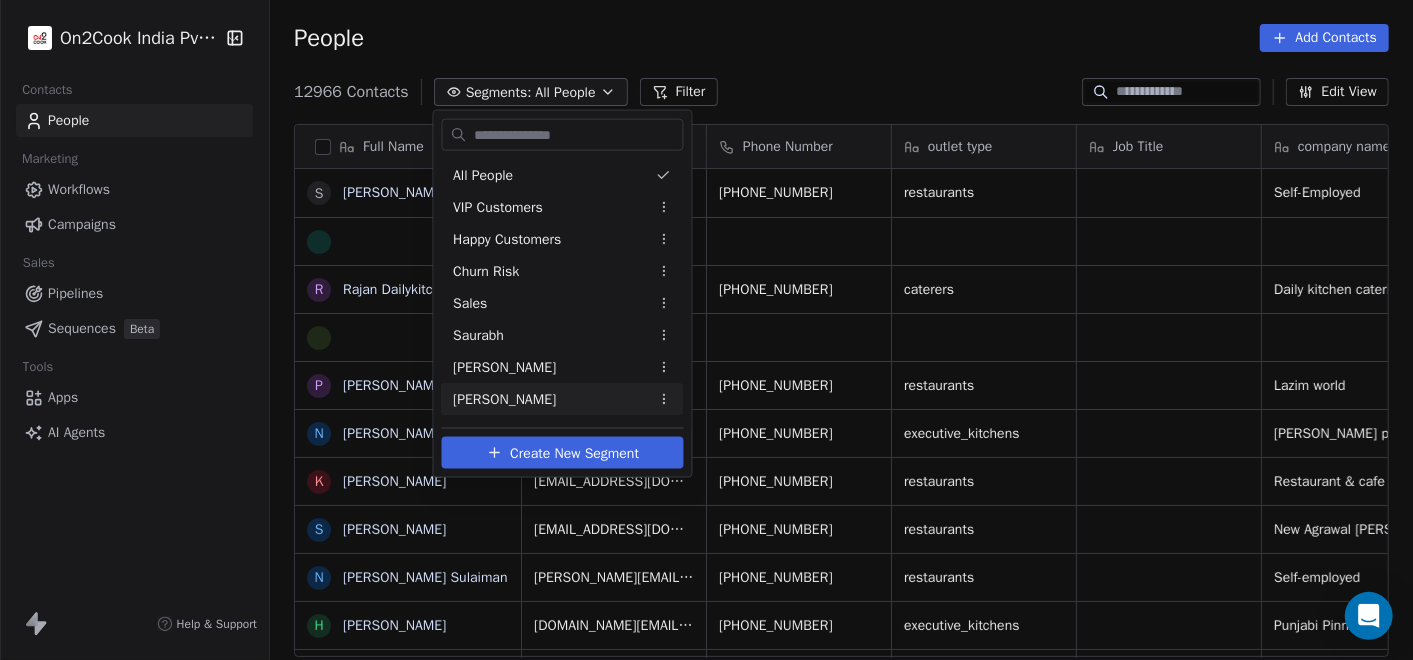click on "[PERSON_NAME]" at bounding box center (563, 399) 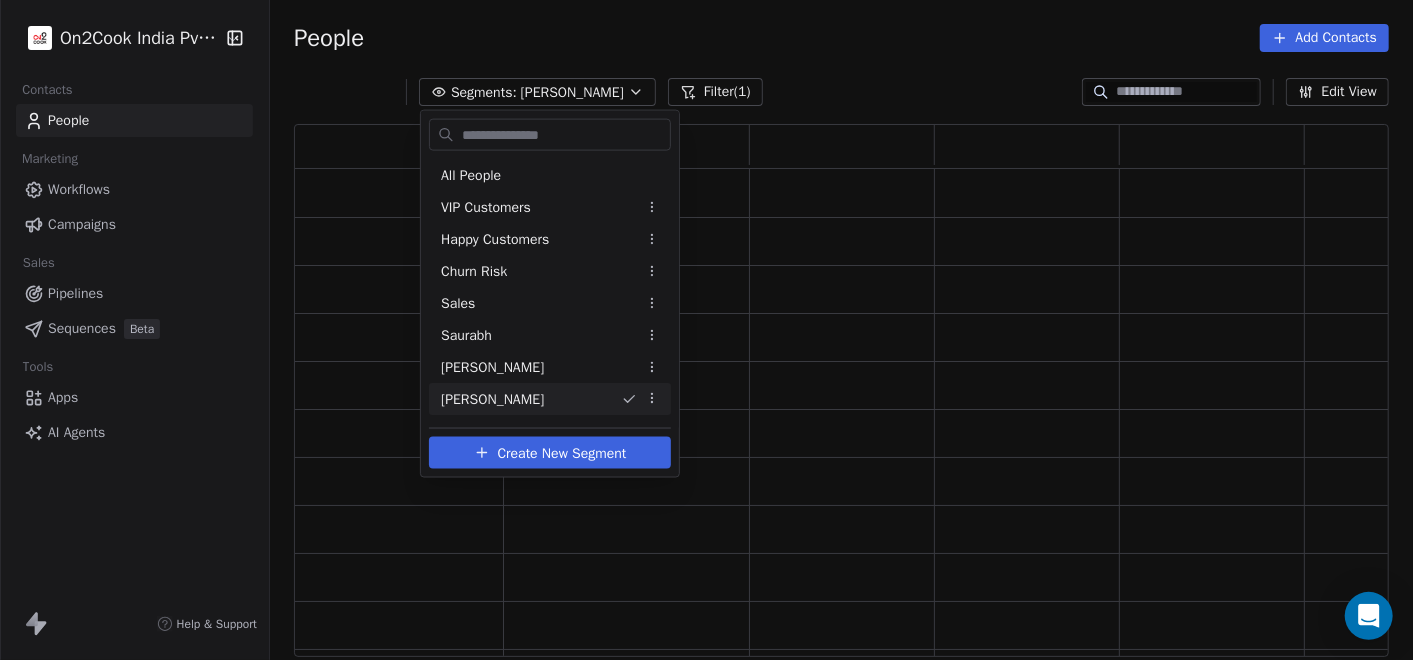 scroll, scrollTop: 18, scrollLeft: 18, axis: both 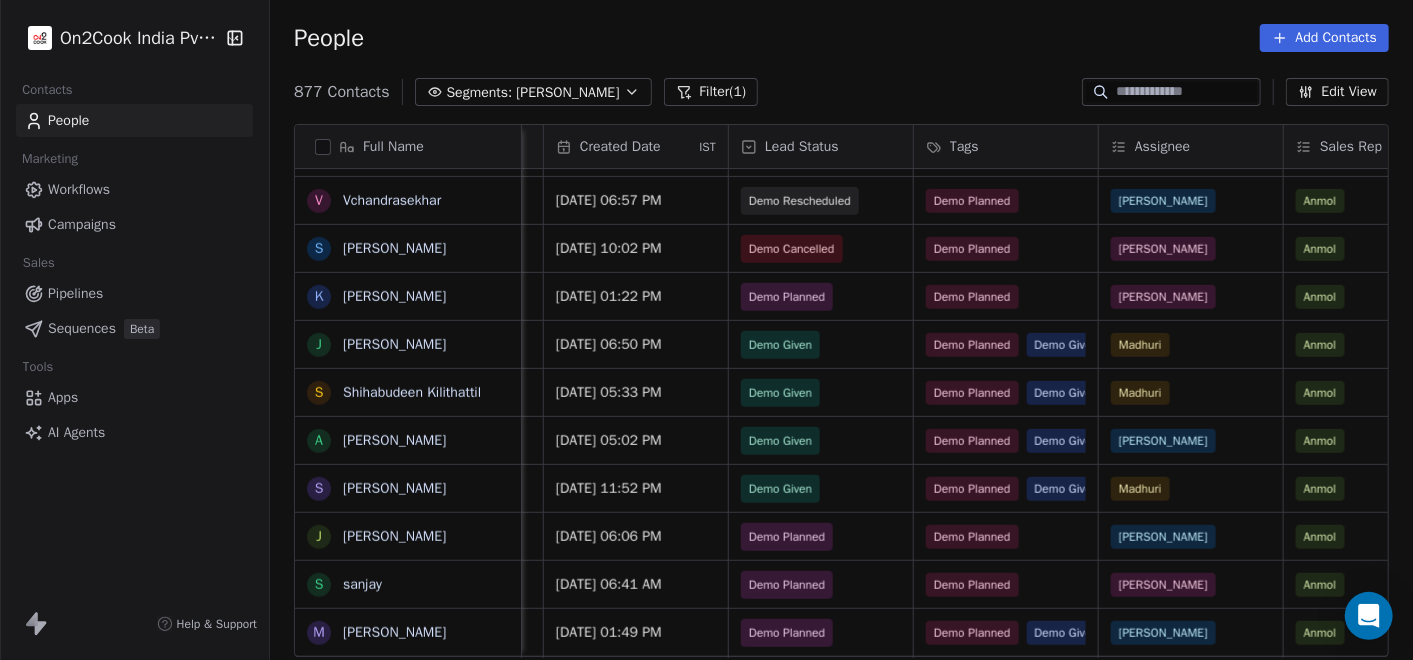 click on "Pipelines" at bounding box center [75, 293] 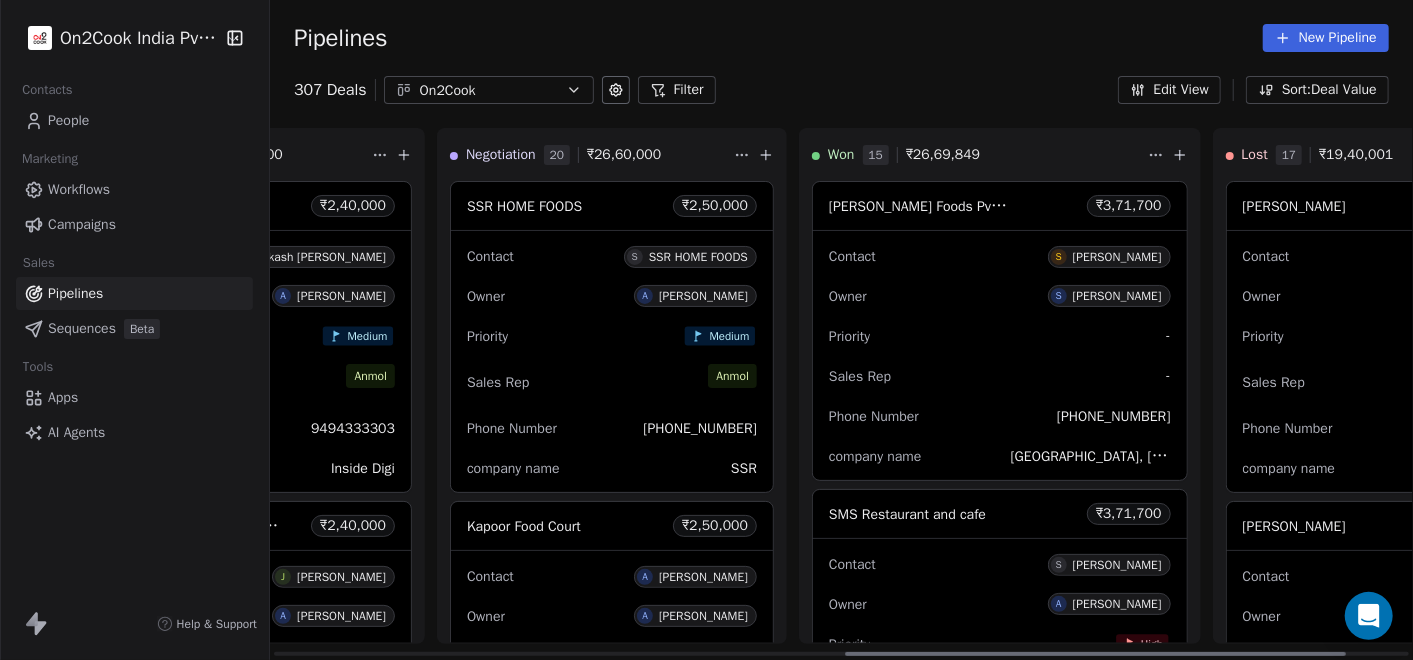 scroll, scrollTop: 0, scrollLeft: 1302, axis: horizontal 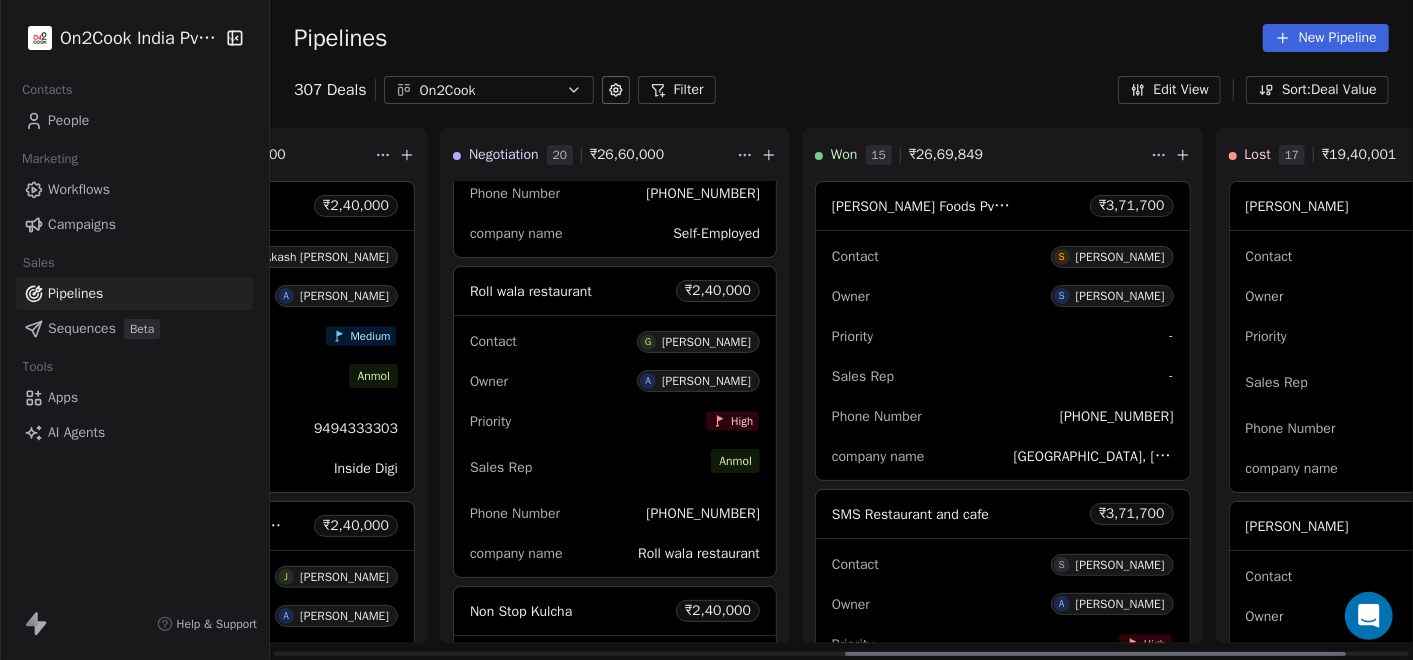 click on "Priority High" at bounding box center (615, 421) 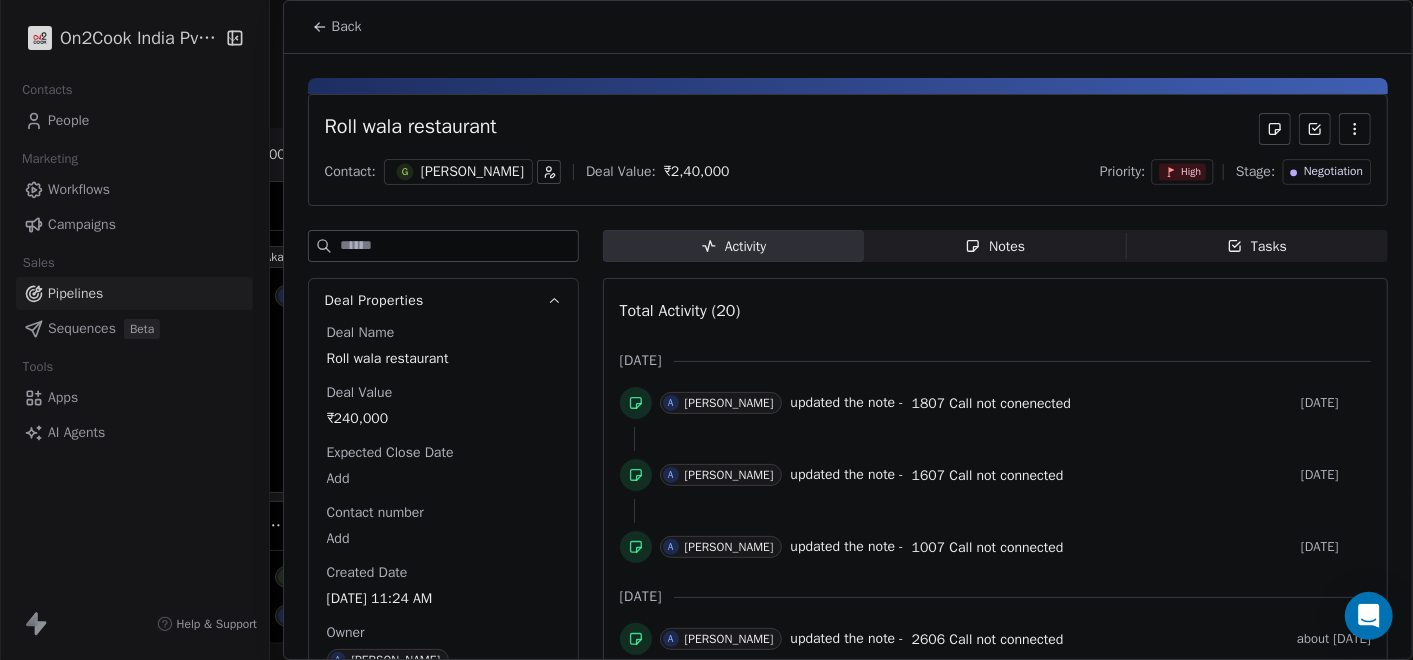 click 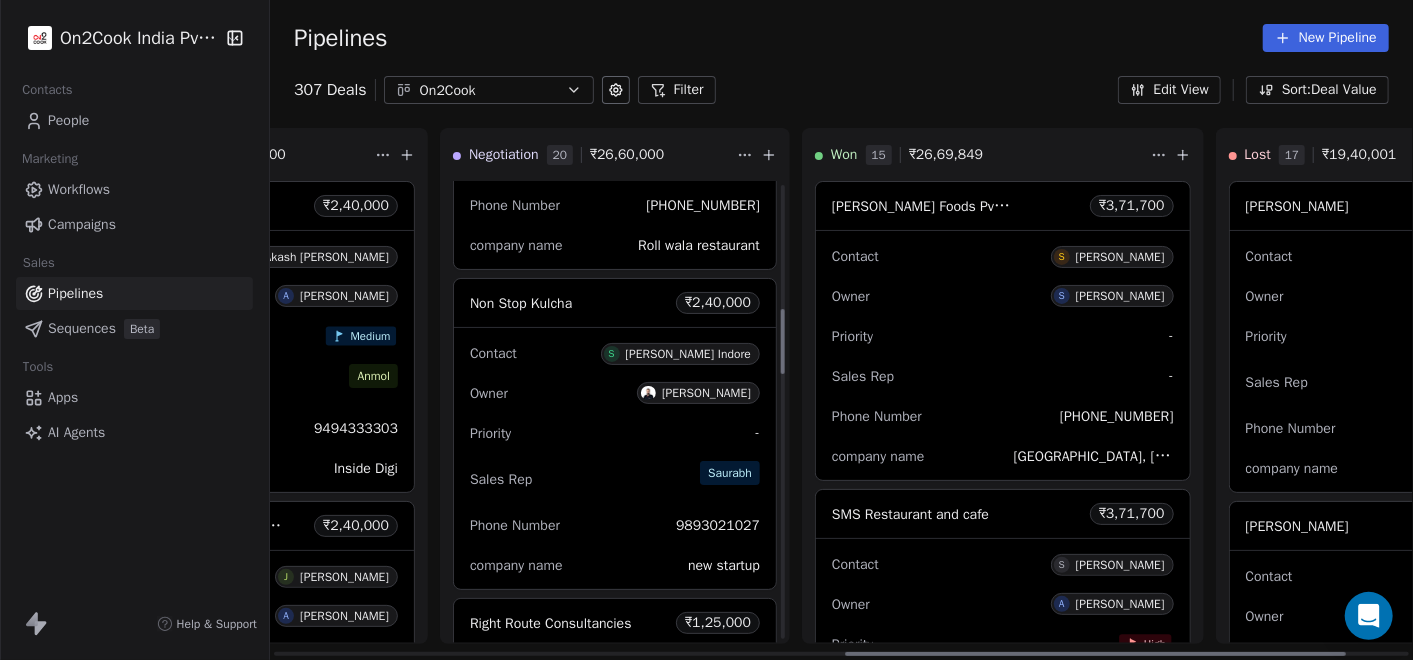 scroll, scrollTop: 888, scrollLeft: 0, axis: vertical 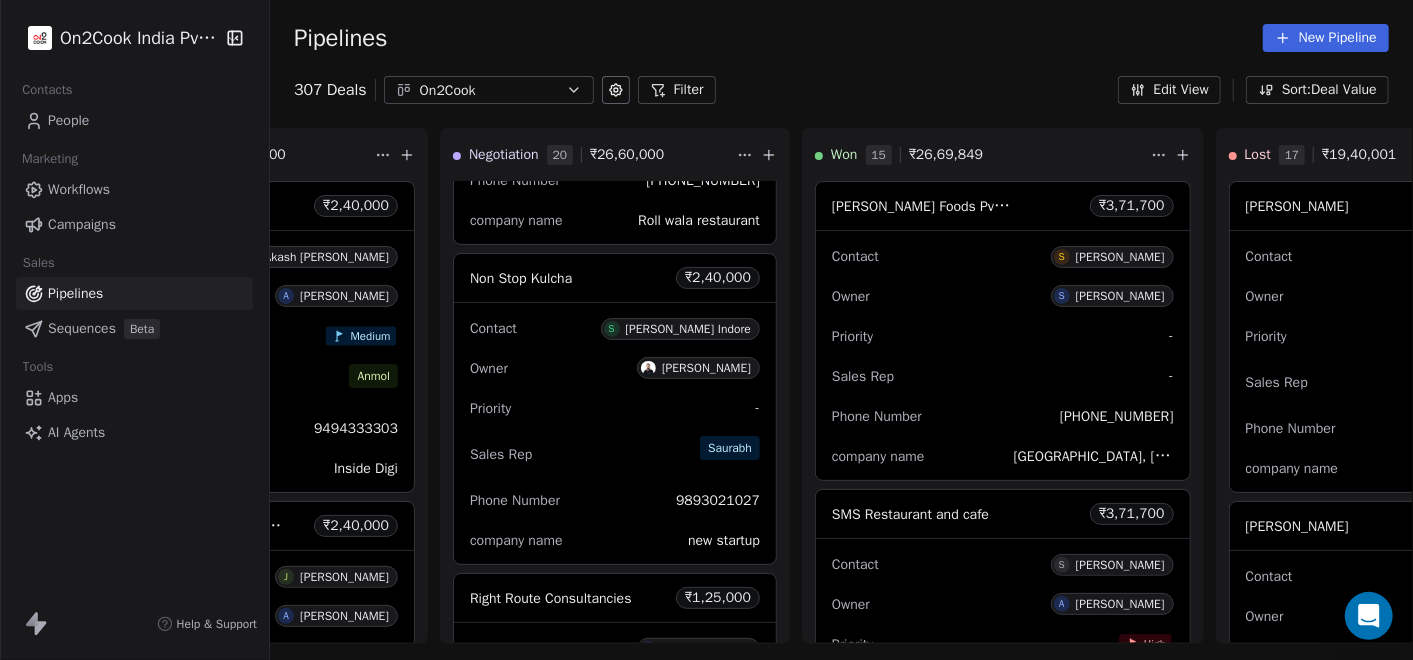 click on "Filter" at bounding box center [677, 90] 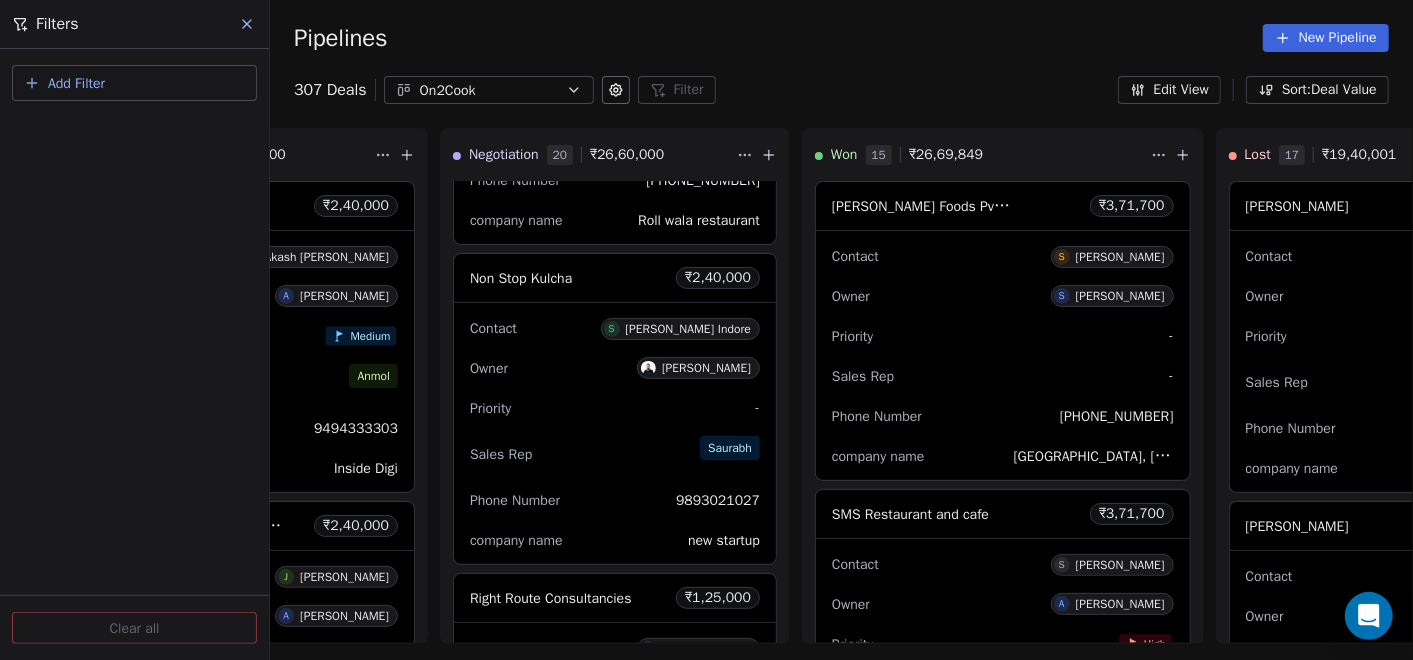 click on "Add Filter" at bounding box center [134, 83] 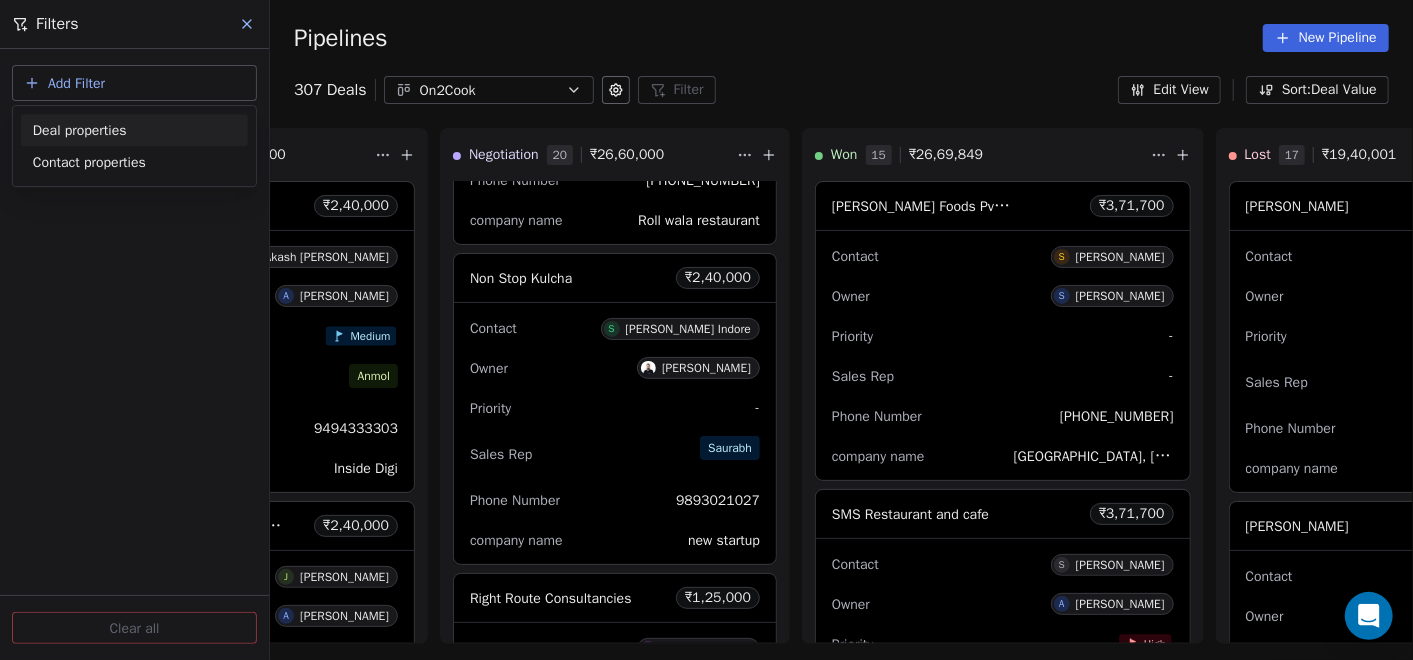 click on "Deal properties" at bounding box center [134, 130] 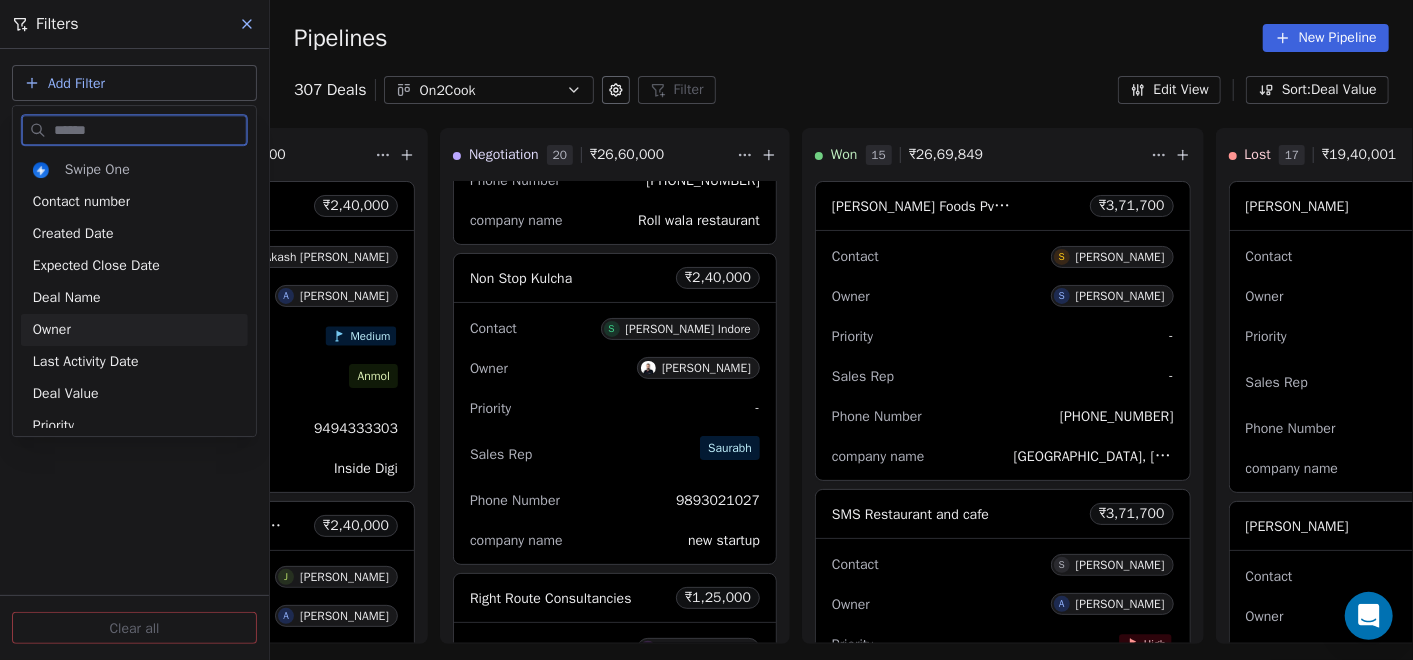 click on "Owner" at bounding box center [134, 330] 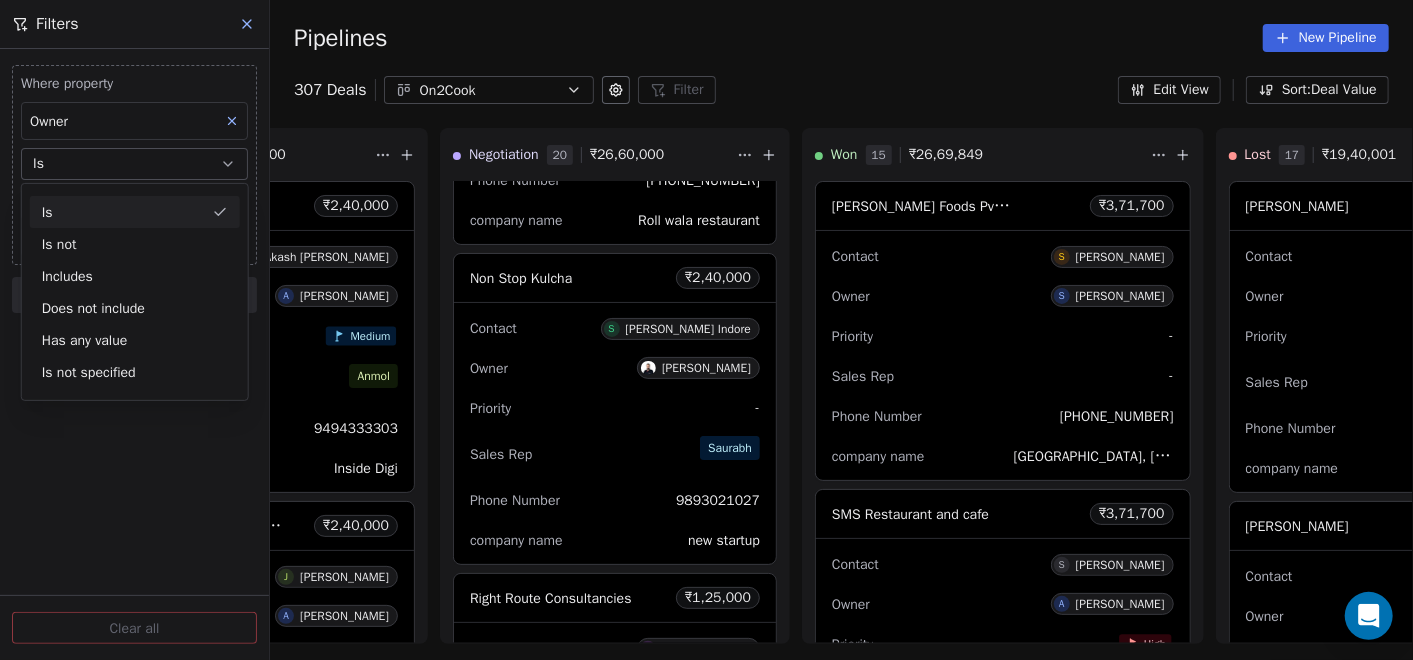 click on "Is" at bounding box center [134, 164] 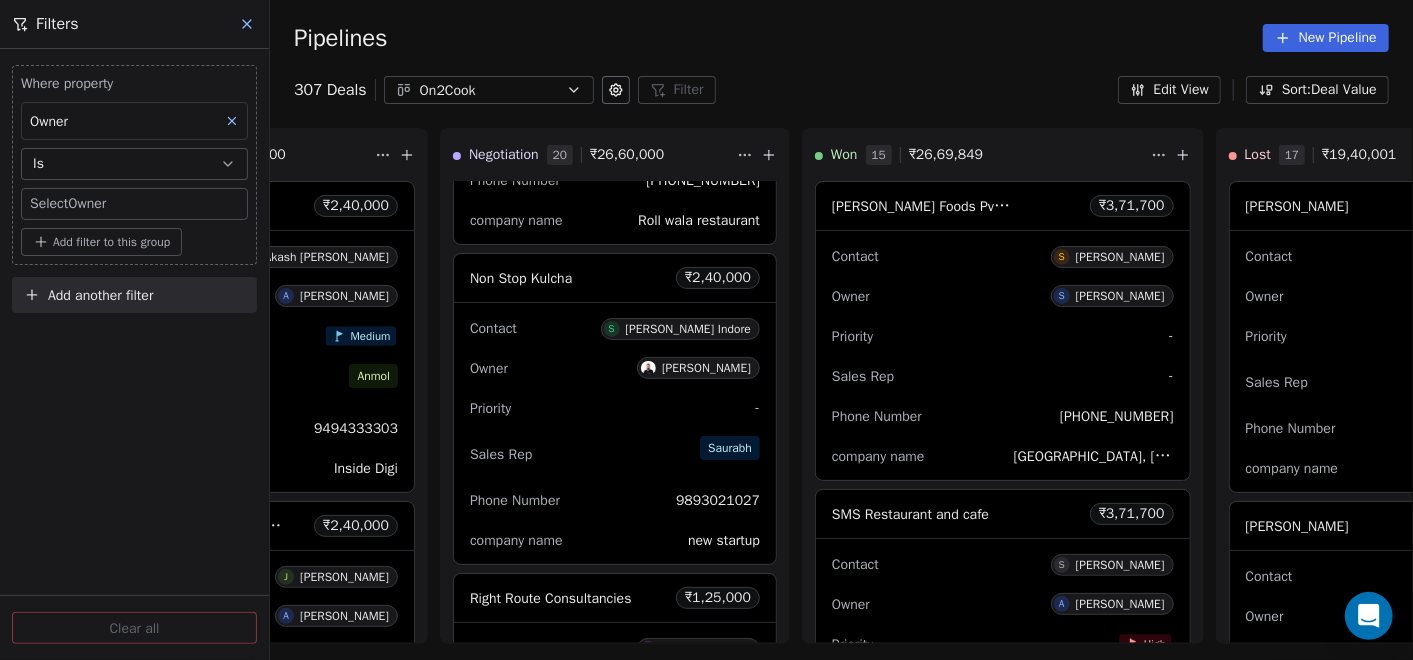 click on "On2Cook India Pvt. Ltd. Contacts People Marketing Workflows Campaigns Sales Pipelines Sequences Beta Tools Apps AI Agents Help & Support Pipelines  New Pipeline 307 Deals On2Cook Filter  Filters Where property   Owner   Is Select  Owner Add filter to this group Add another filter Clear all Edit View Sort:  Deal Value New Lead 53 ₹ 56,85,000 Tea toast ₹ 1,25,000 Contact A [PERSON_NAME] Owner [PERSON_NAME] Priority - Sales Rep Saurabh Phone Number [PHONE_NUMBER] company name Tea Toast [PERSON_NAME] Agra ₹ 1,25,000 Contact [PERSON_NAME] Owner [PERSON_NAME] Priority - Sales Rep Saurabh Phone Number [PHONE_NUMBER] company name Bonjour cool point Zayka Restaurant ₹ 1,25,000 Contact A [PERSON_NAME] Owner [PERSON_NAME] Priority - Sales Rep Saurabh Phone Number [PHONE_NUMBER] company name Jayka Earth ₹ 1,25,000 Contact G [PERSON_NAME] Owner [PERSON_NAME] Priority Medium Sales Rep Saurabh Phone Number 919960515544 company name earth Poona Cafe ₹ 1,25,000 Contact [PERSON_NAME] Owner [PERSON_NAME] Priority - Saurabh" at bounding box center (706, 330) 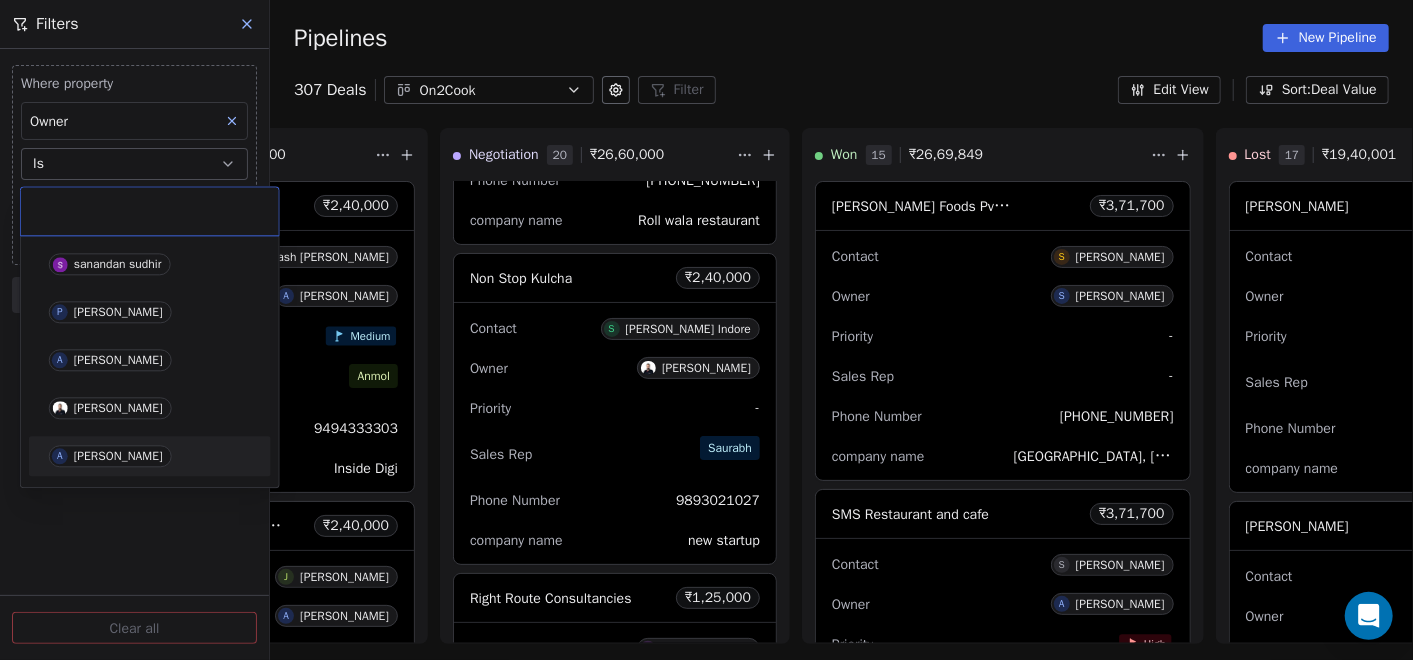 click on "[PERSON_NAME]" at bounding box center [118, 456] 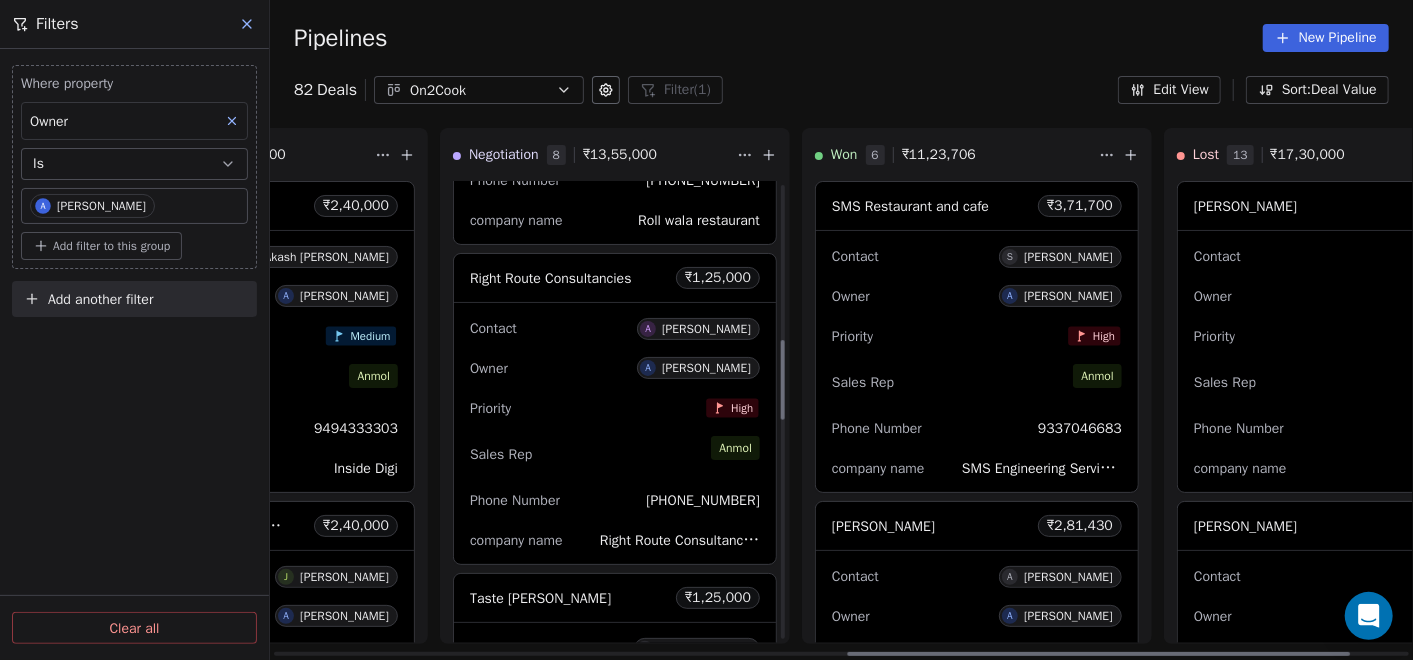 scroll, scrollTop: 1000, scrollLeft: 0, axis: vertical 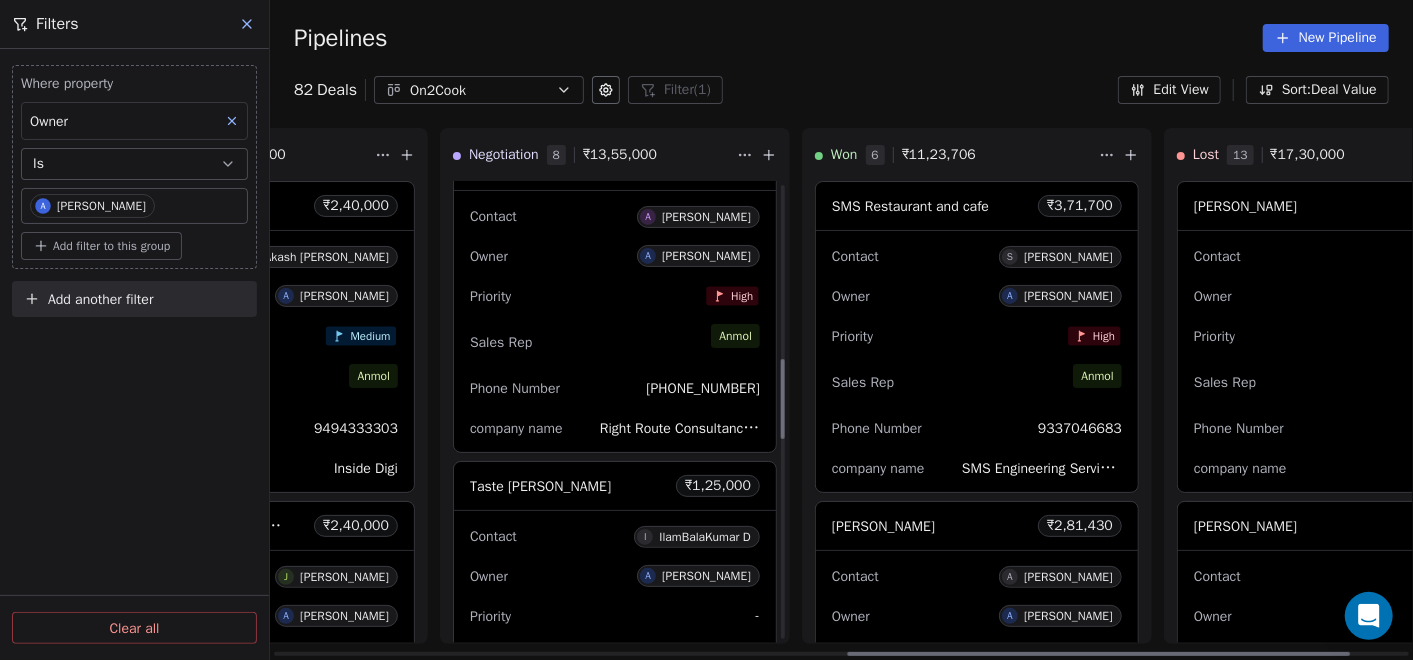 click on "Sales Rep [PERSON_NAME]" at bounding box center [615, 342] 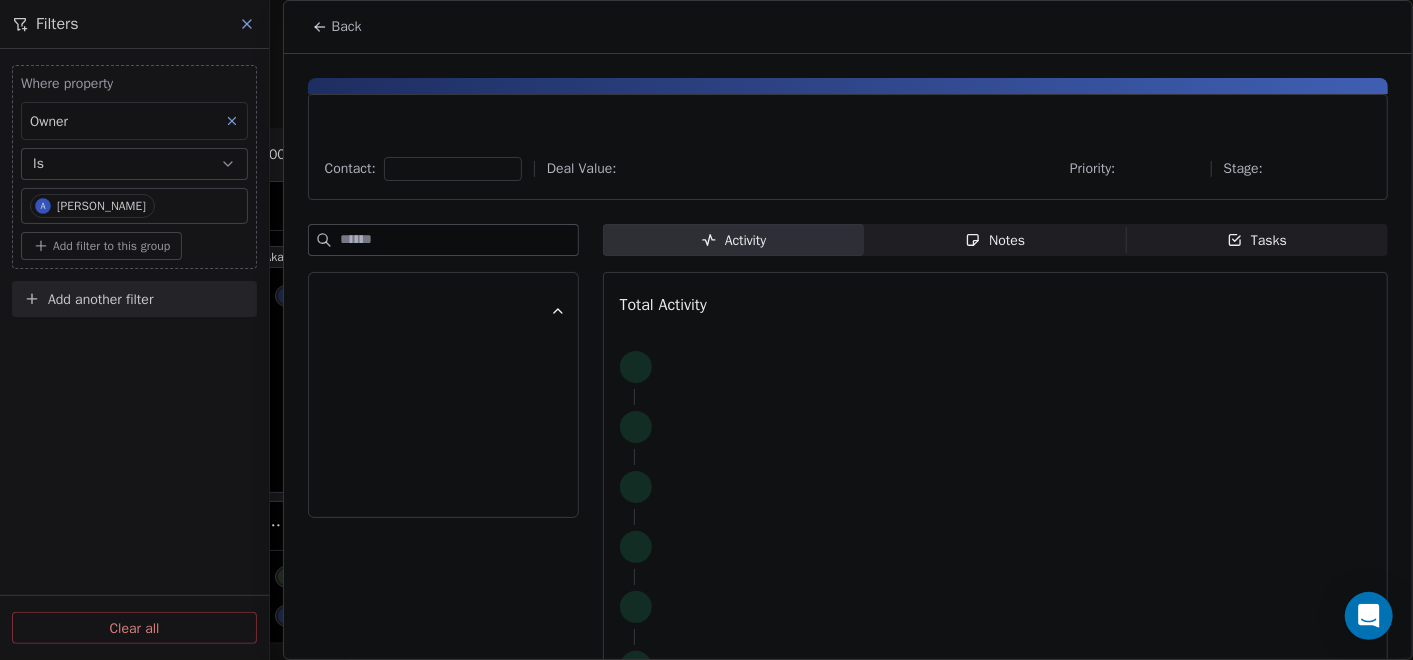 click on "Notes   Notes" at bounding box center (995, 240) 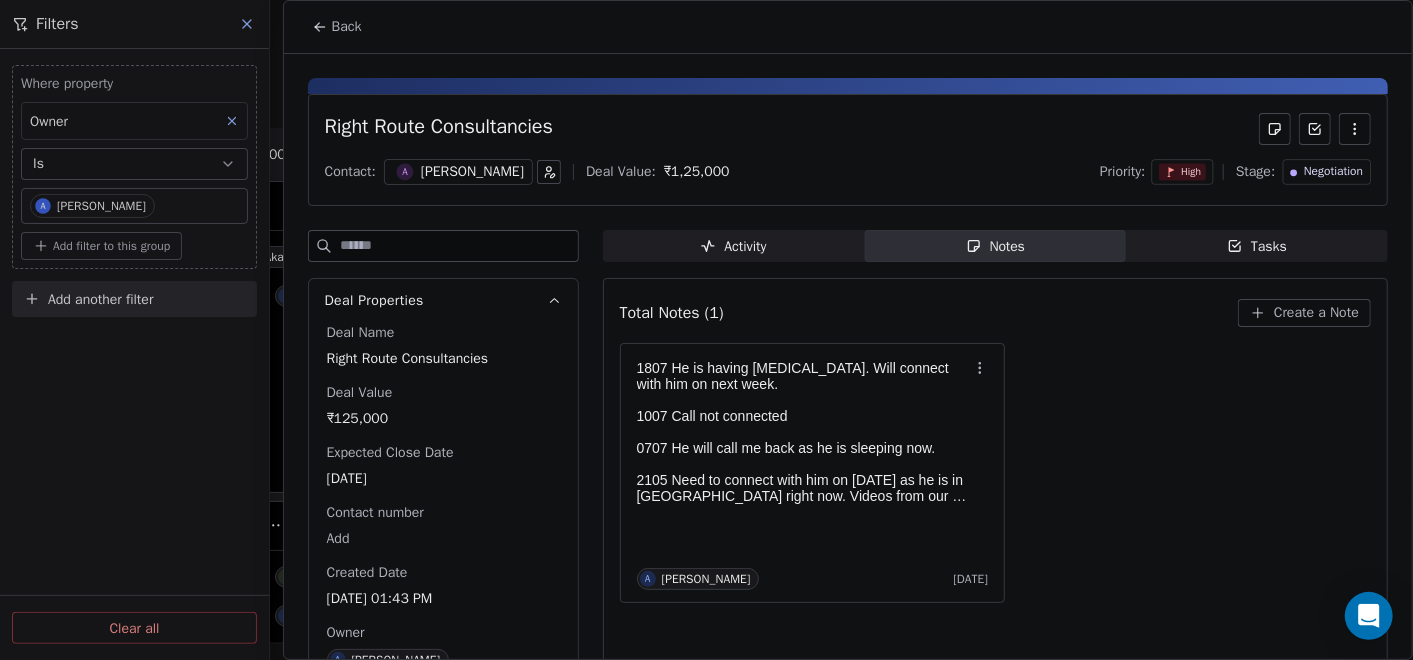 click 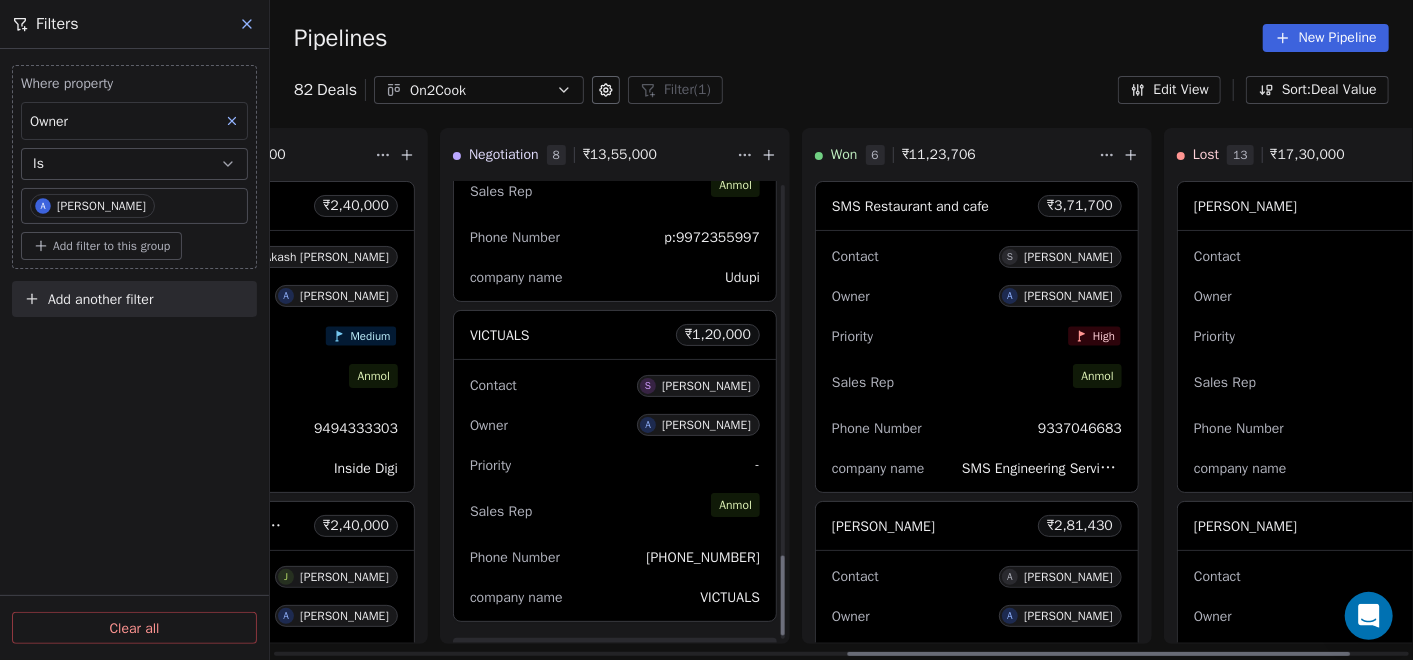 scroll, scrollTop: 2147, scrollLeft: 0, axis: vertical 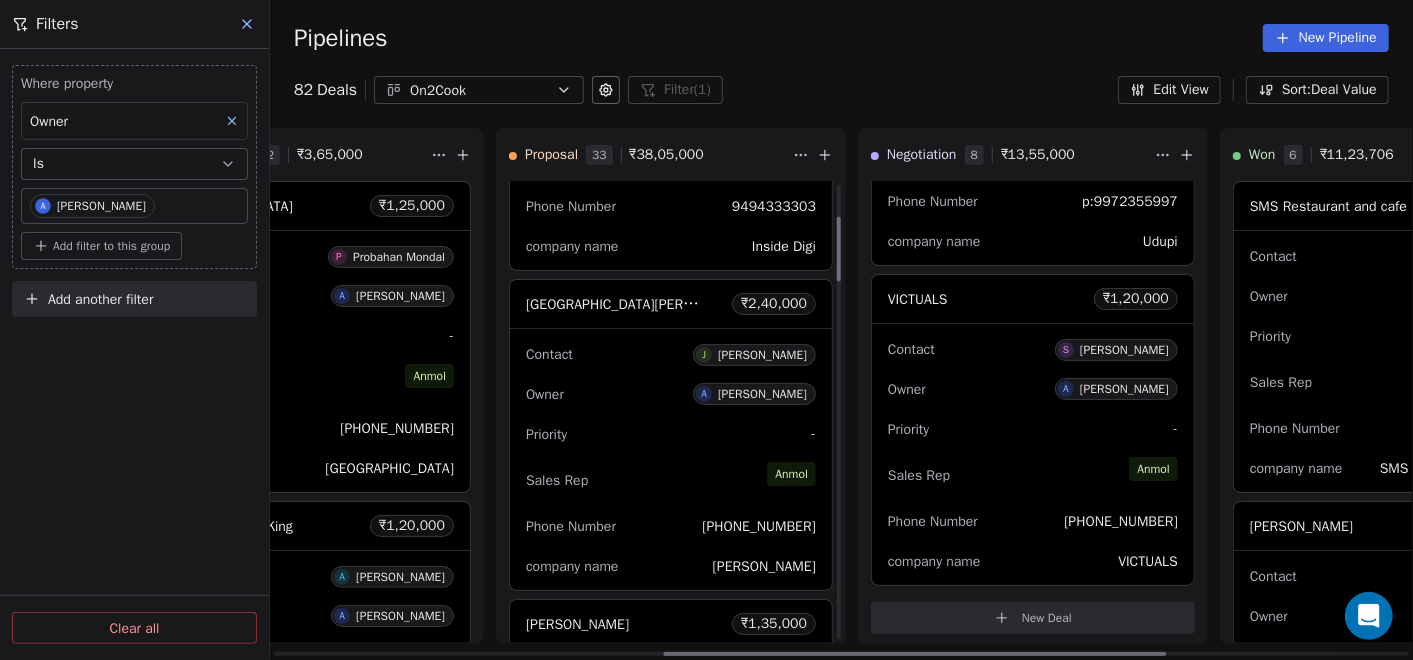click on "Owner A [PERSON_NAME]" at bounding box center (671, 394) 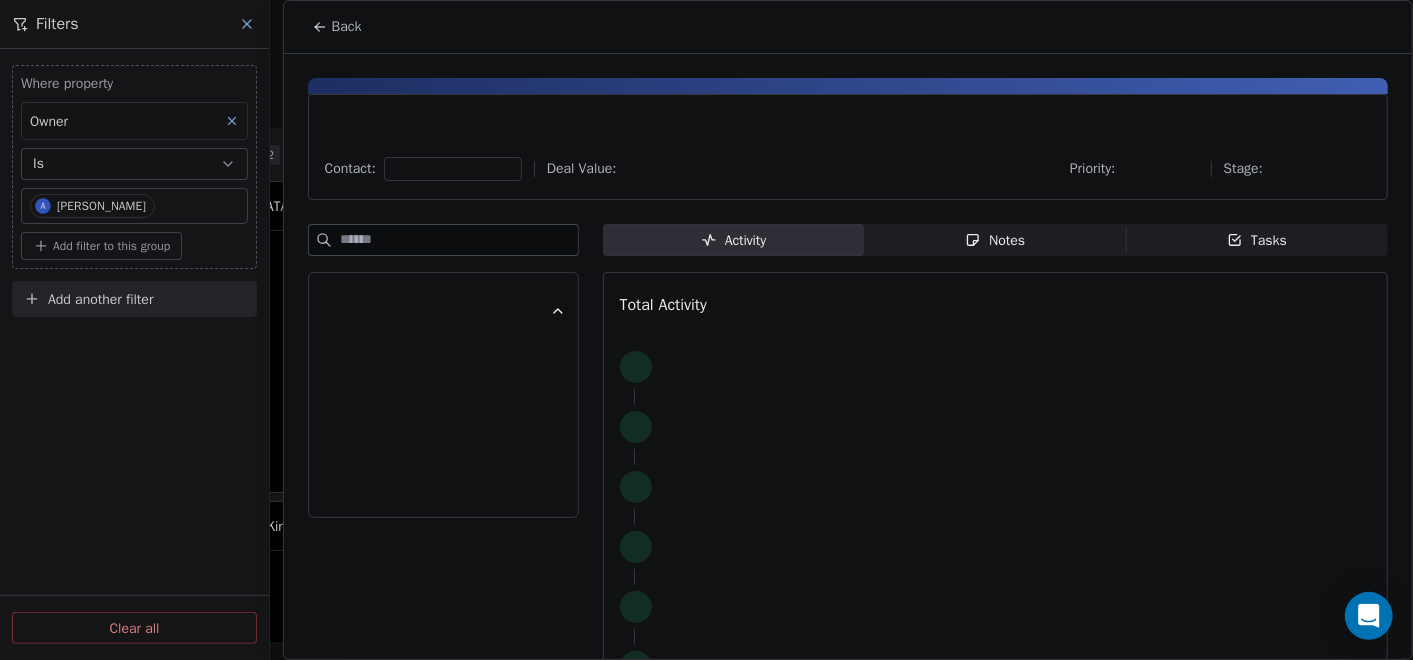 click on "Notes   Notes" at bounding box center [995, 240] 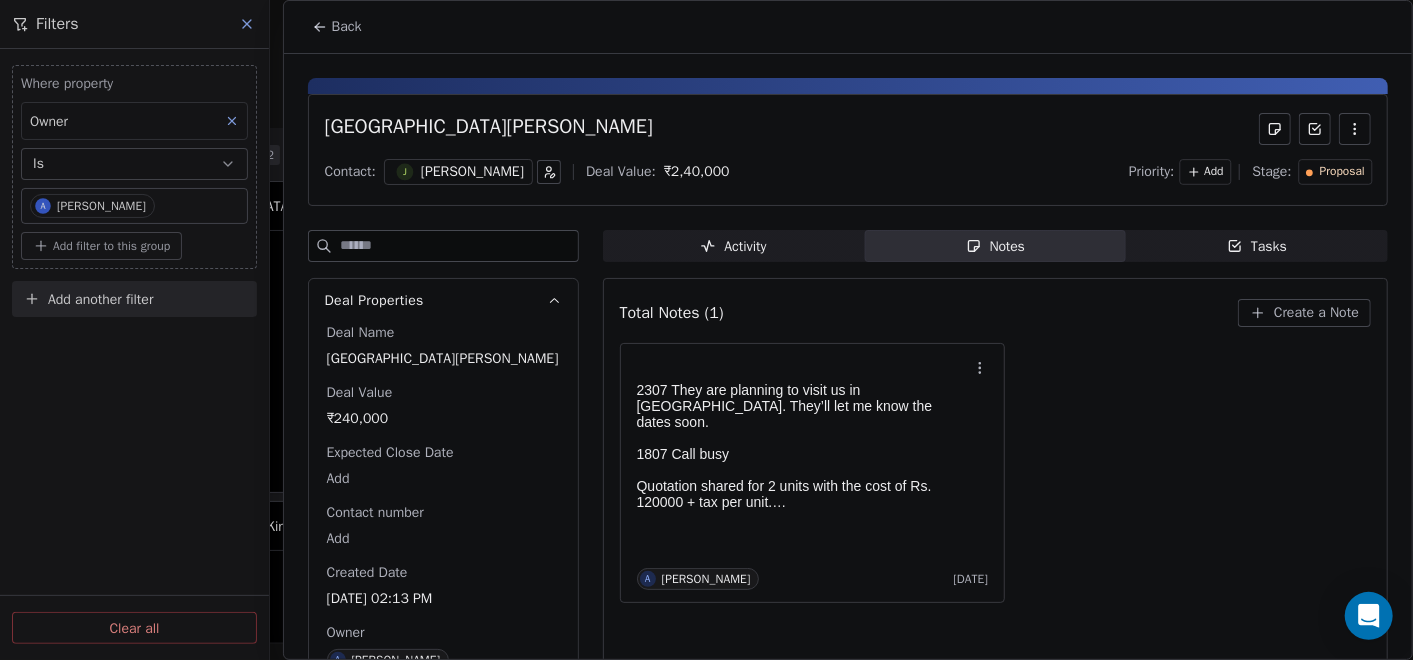 click 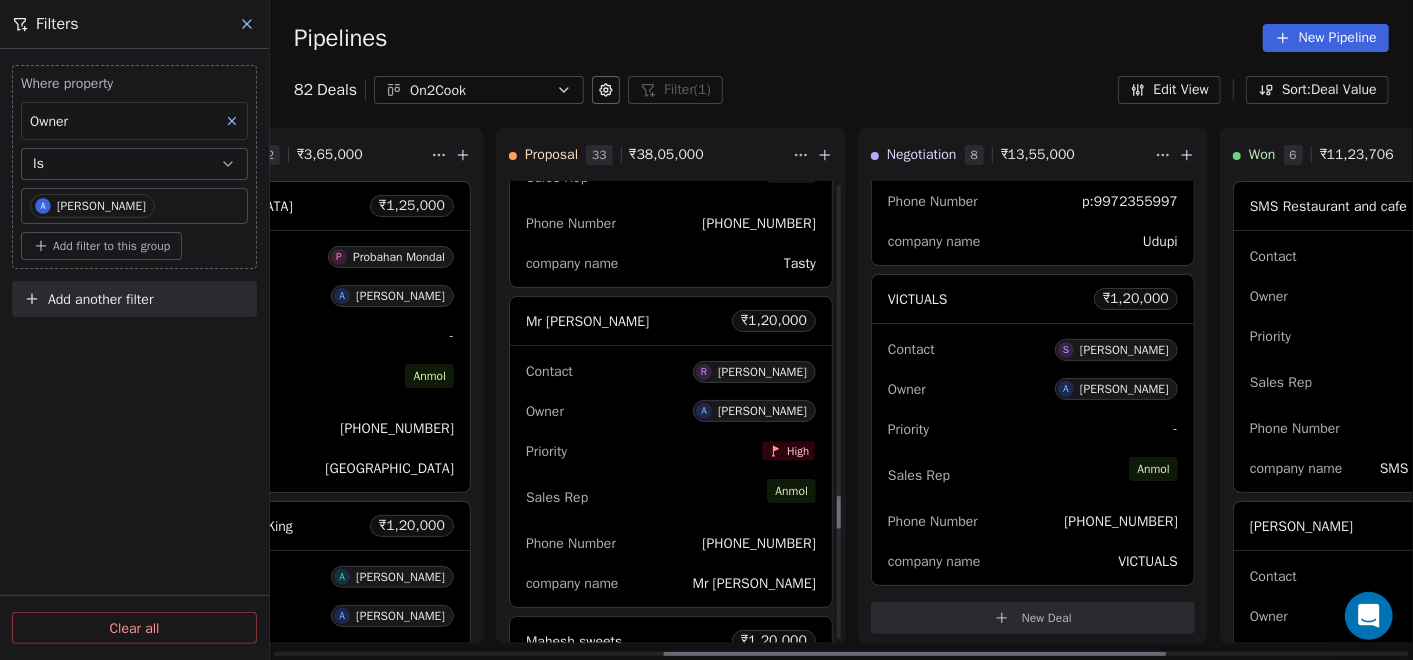scroll, scrollTop: 4412, scrollLeft: 0, axis: vertical 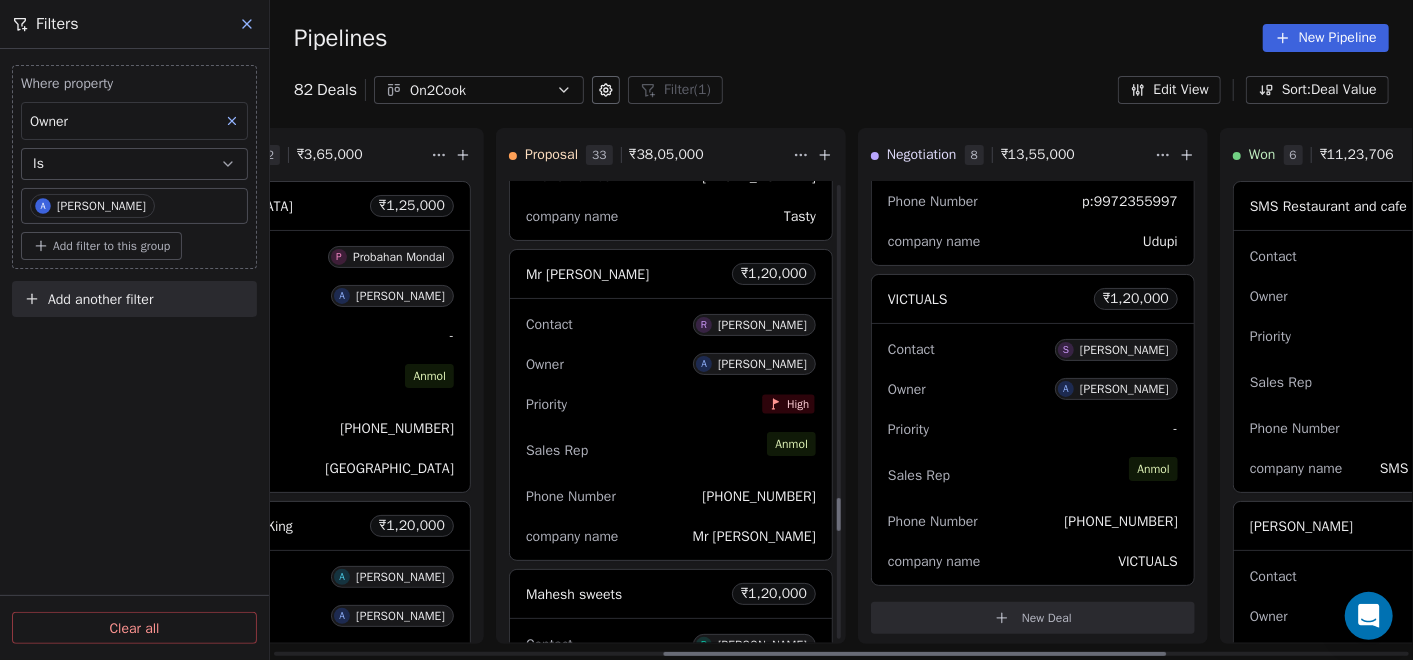 click on "Priority High" at bounding box center [671, 404] 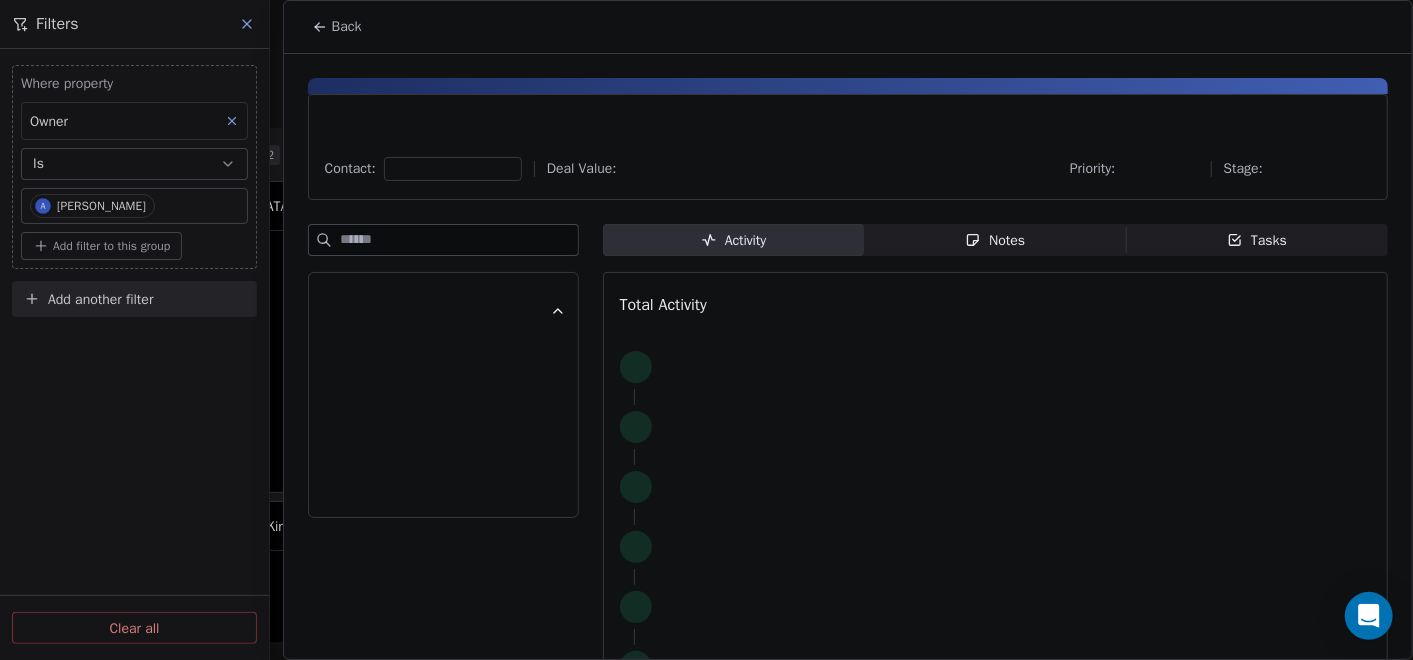 click on "Contact: Deal Value: Priority: Stage: Activity Activity   Notes   Notes Tasks Tasks Total Activity" at bounding box center [848, 392] 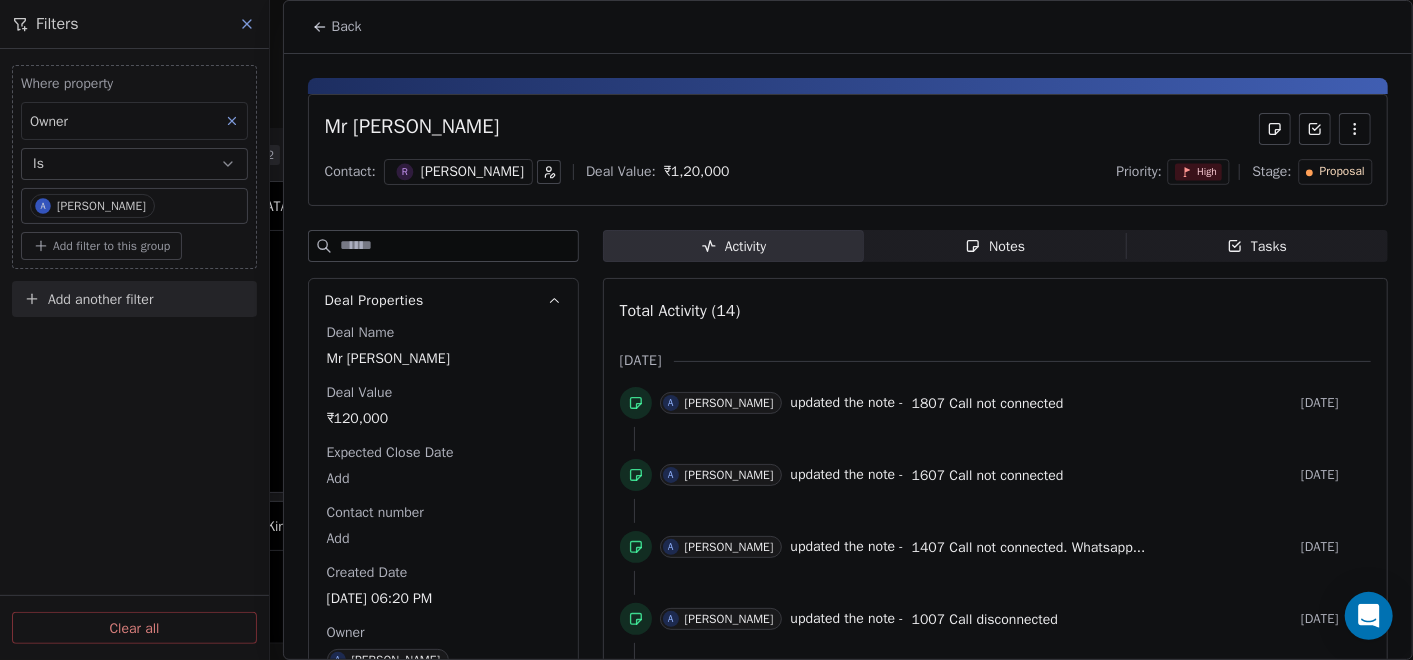 click on "Notes   Notes" at bounding box center (995, 246) 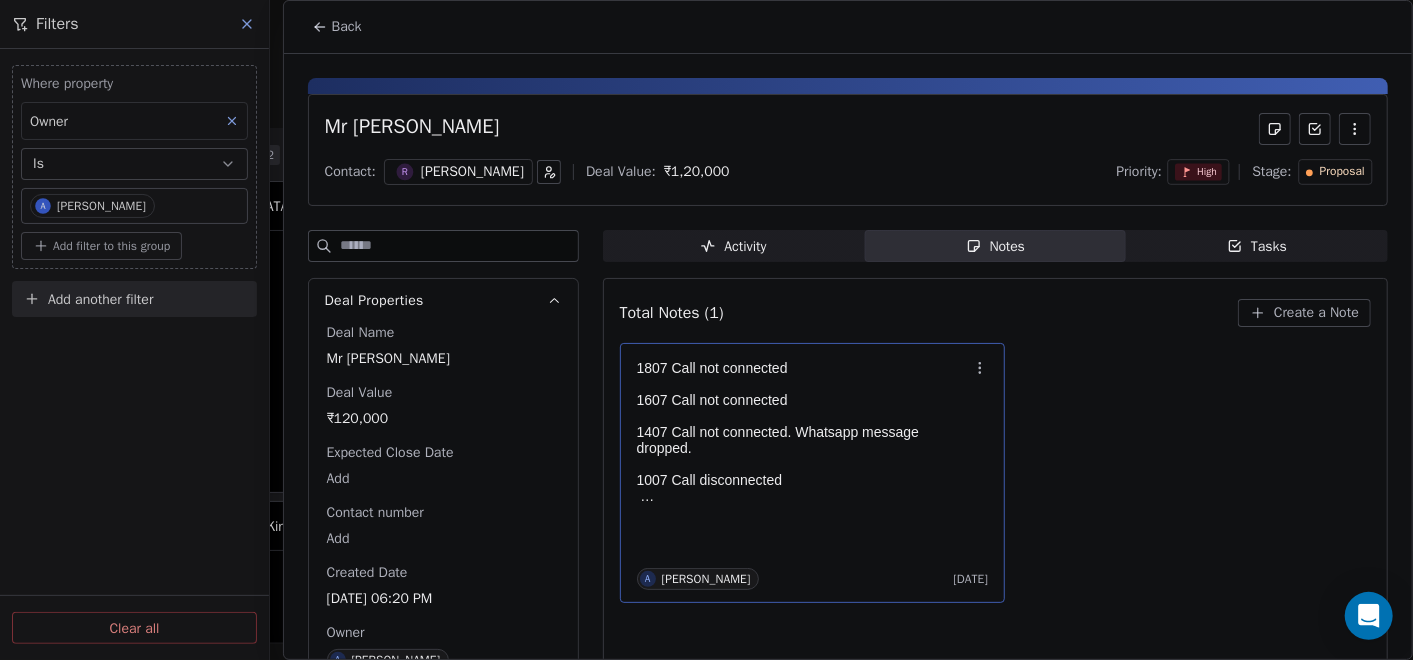 click on "1807 Call not connected" at bounding box center [803, 368] 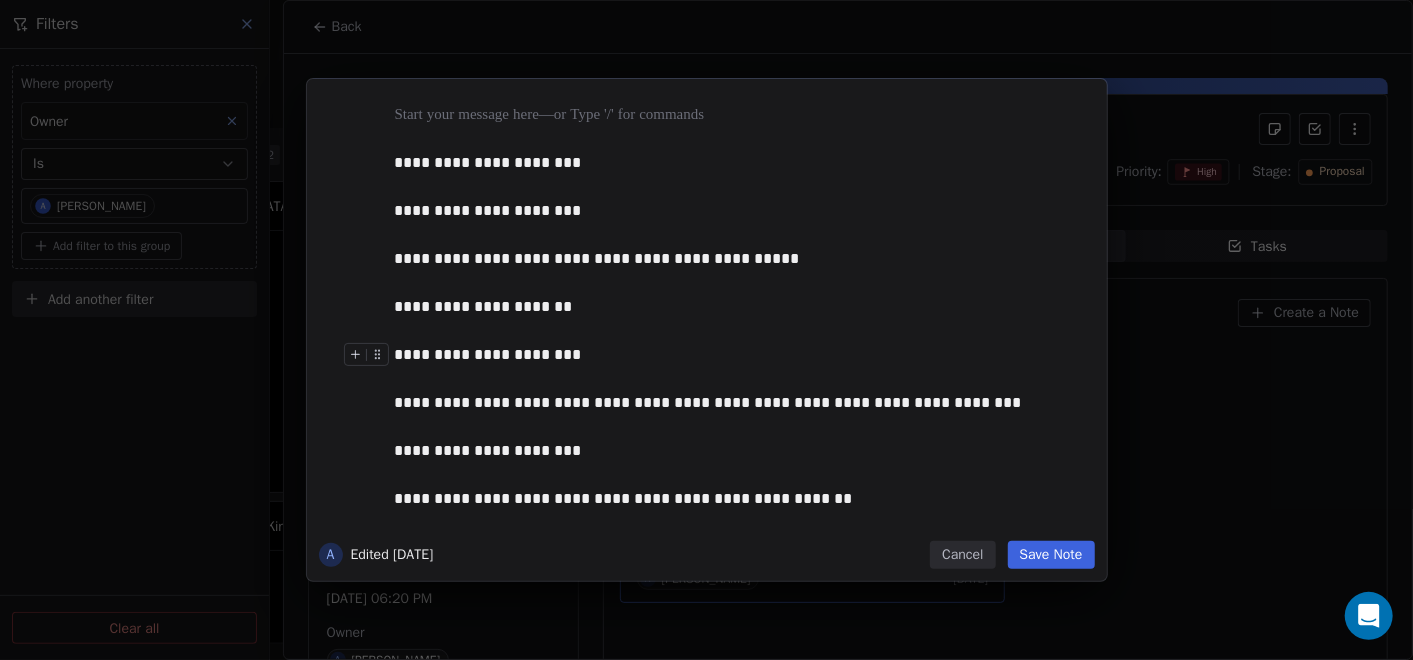 type 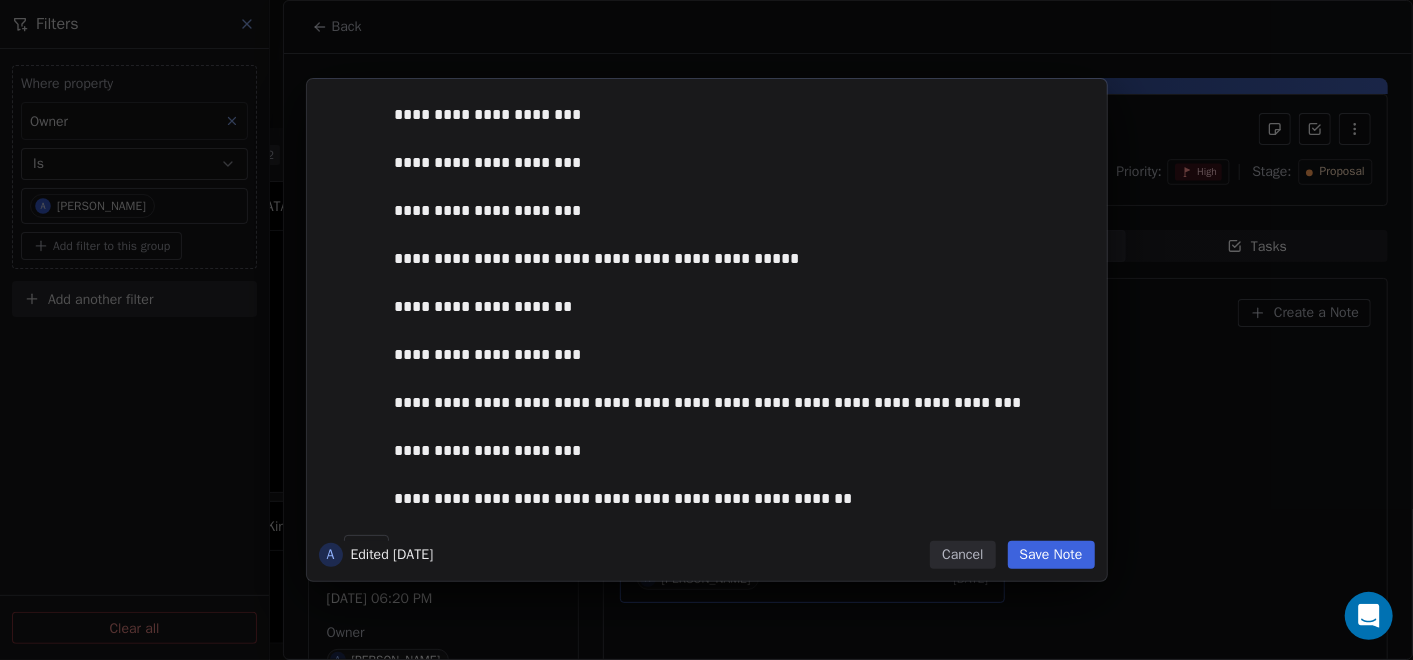 click on "Save Note" at bounding box center [1051, 555] 